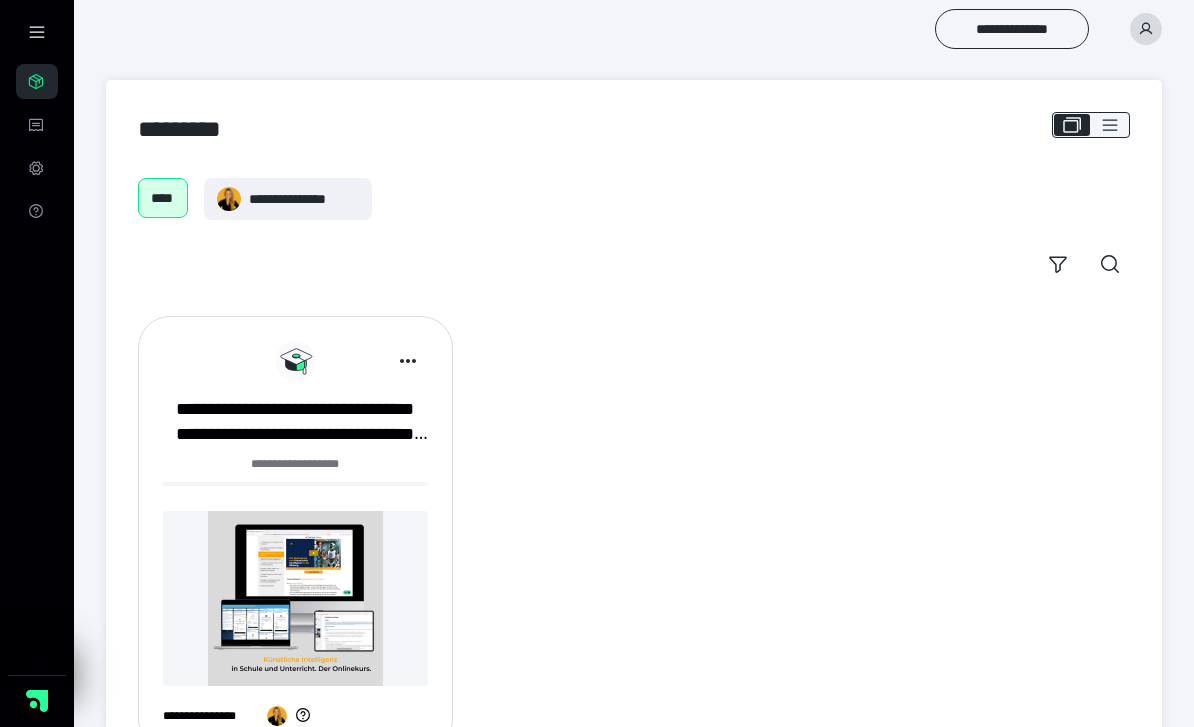 scroll, scrollTop: 0, scrollLeft: 0, axis: both 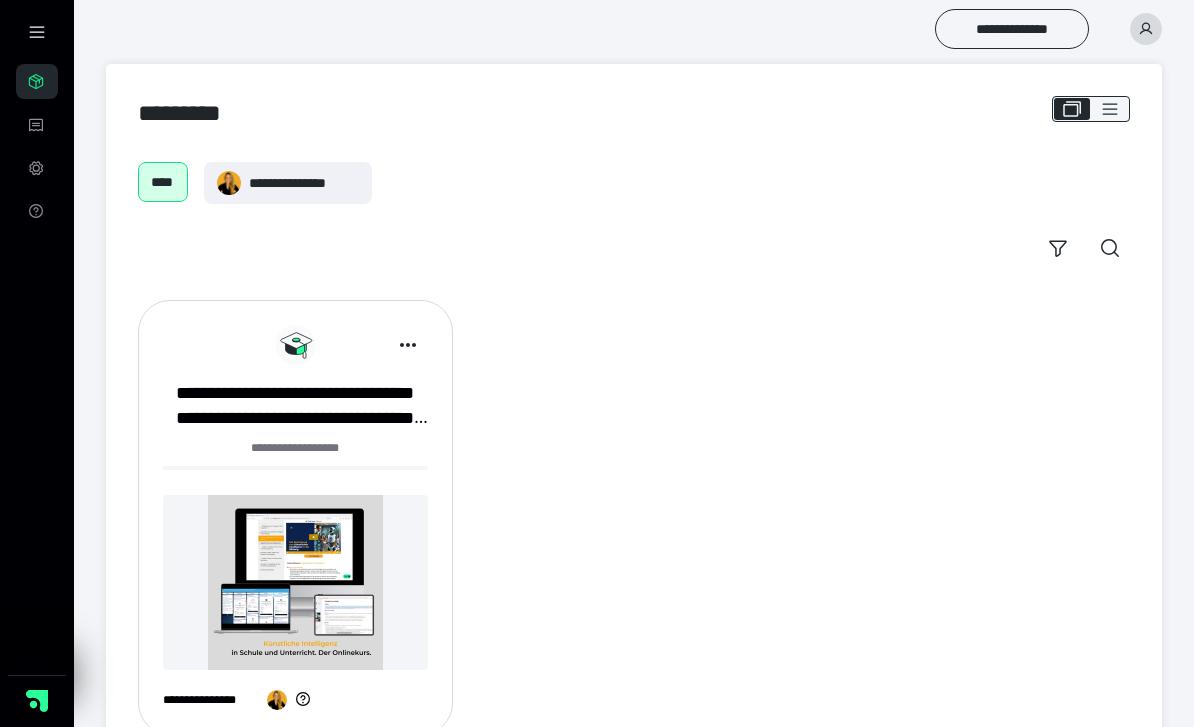 click 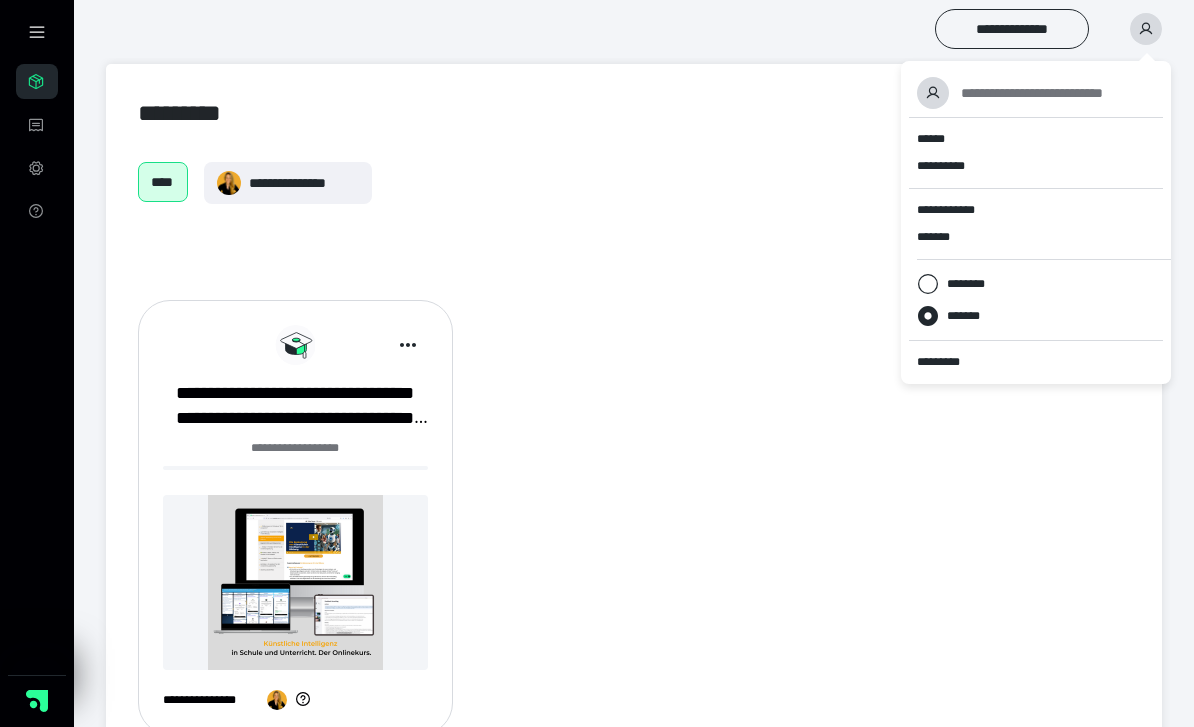 click on "**********" at bounding box center (634, 215) 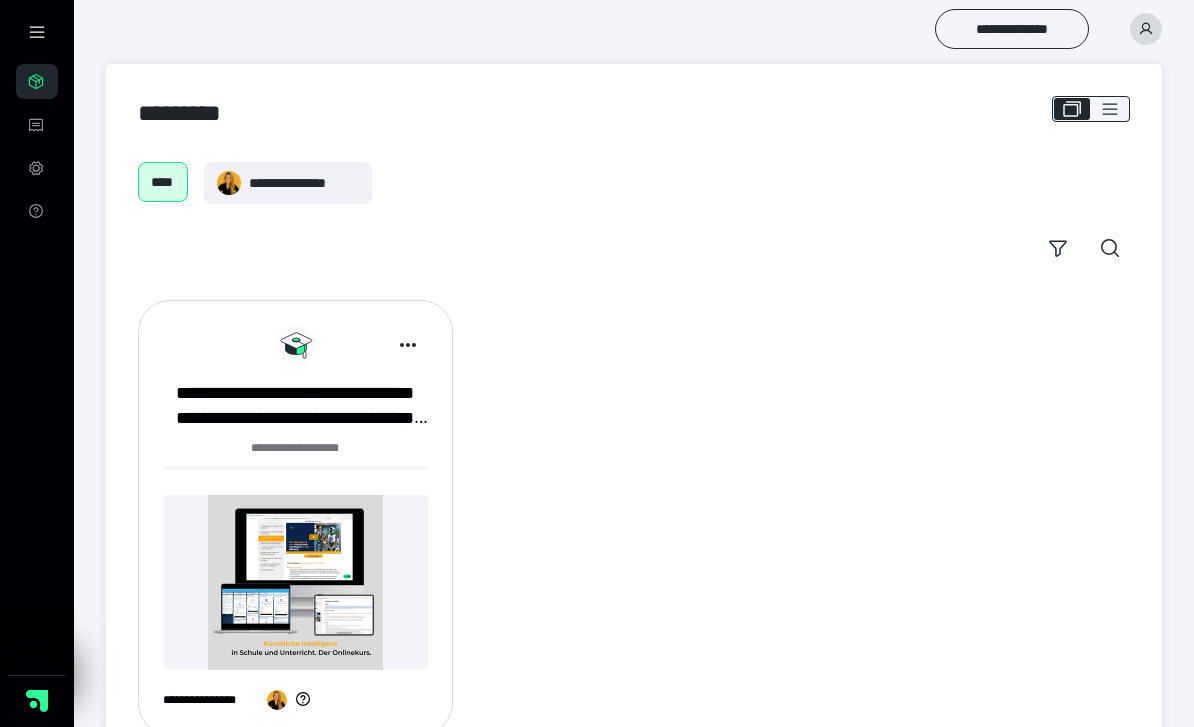 click on "**********" at bounding box center (295, 406) 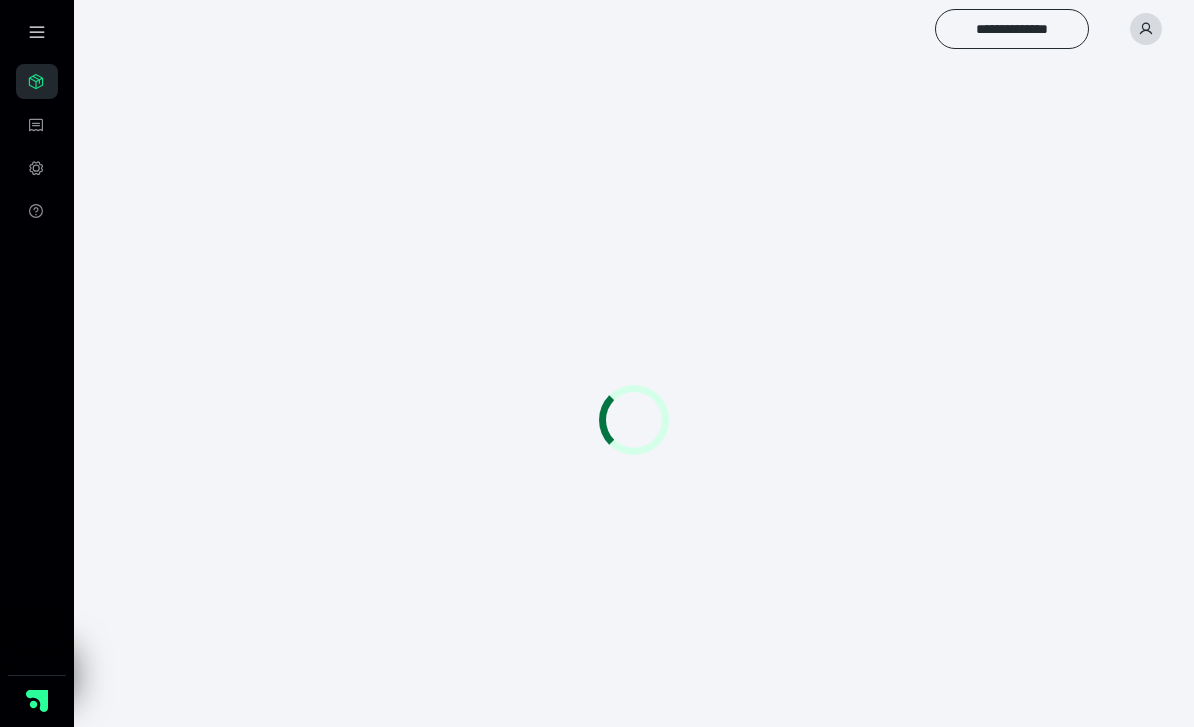 scroll, scrollTop: 0, scrollLeft: 0, axis: both 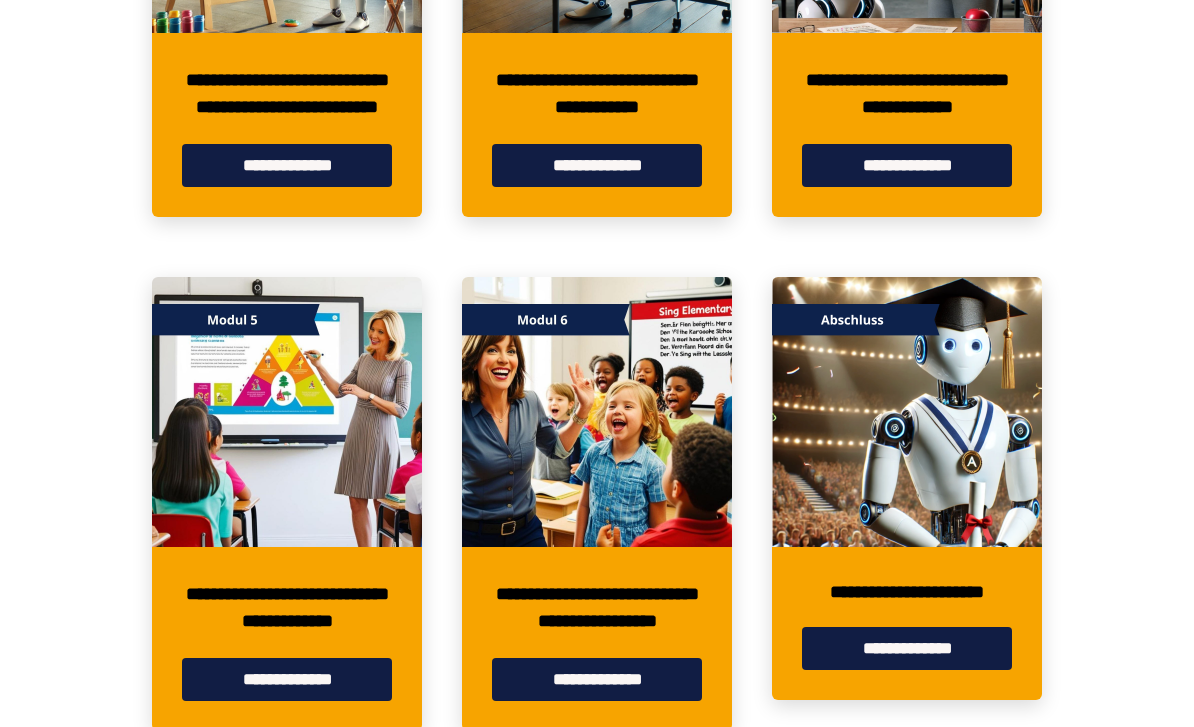 click on "**********" at bounding box center (287, 679) 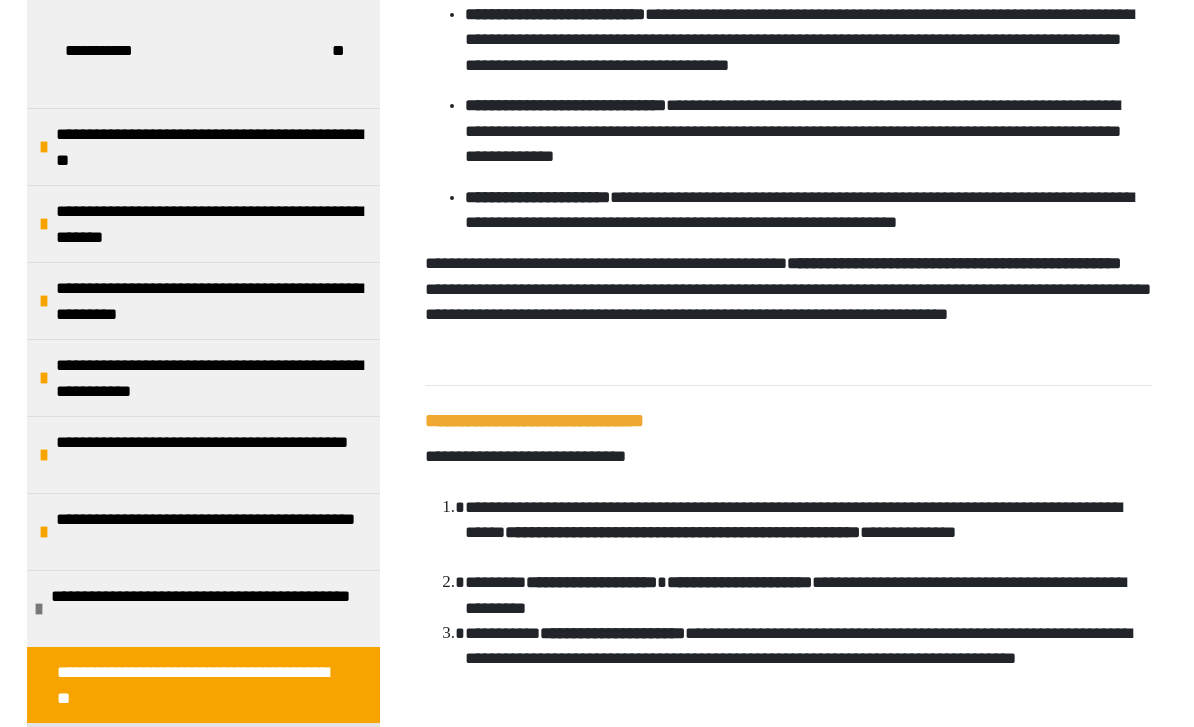 scroll, scrollTop: 680, scrollLeft: 0, axis: vertical 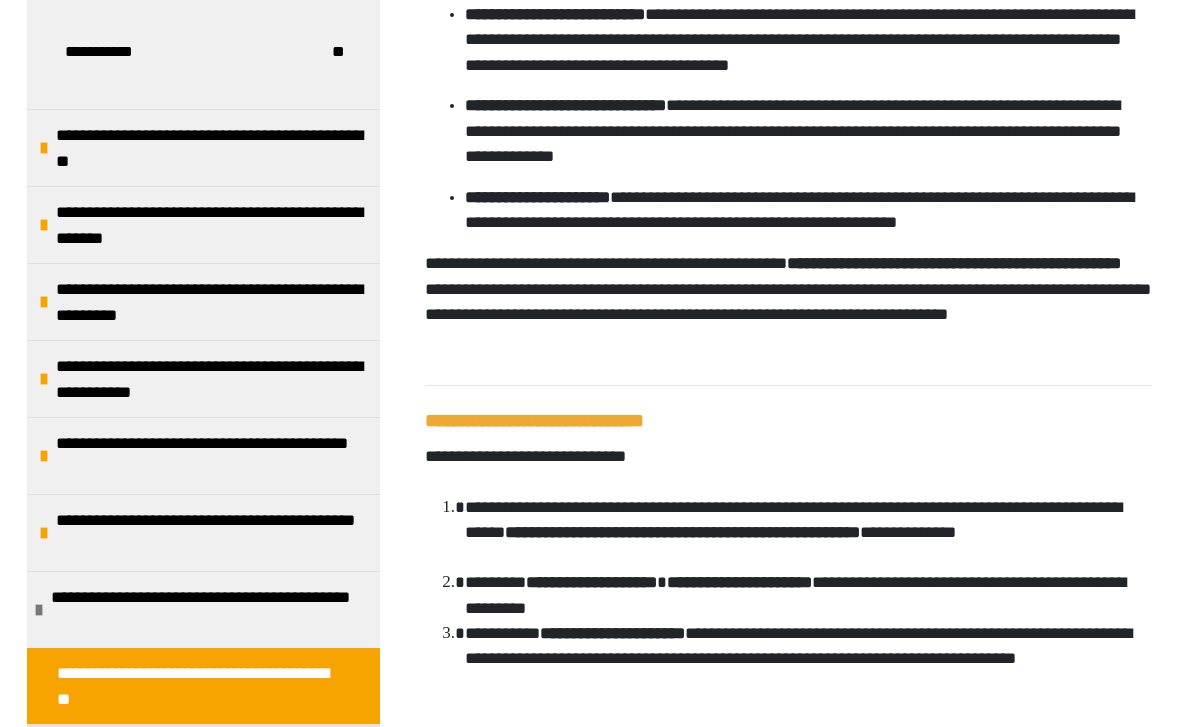 click at bounding box center [44, 379] 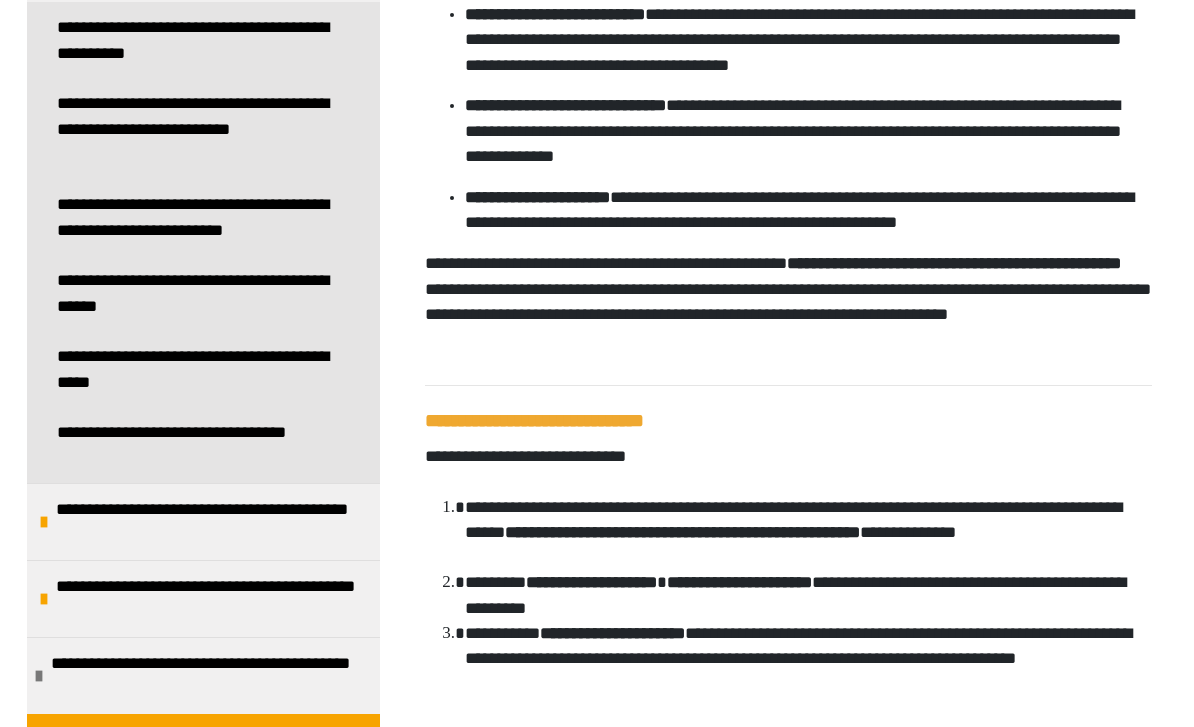 scroll, scrollTop: 414, scrollLeft: 0, axis: vertical 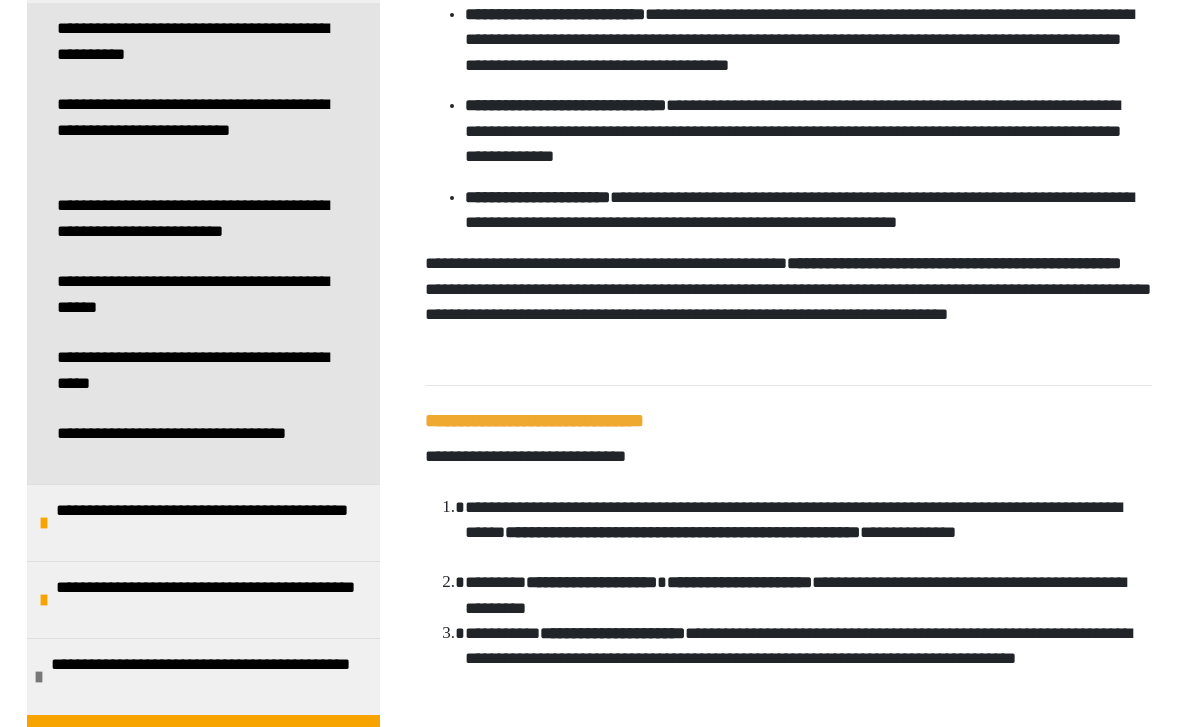 click on "**********" at bounding box center [195, 370] 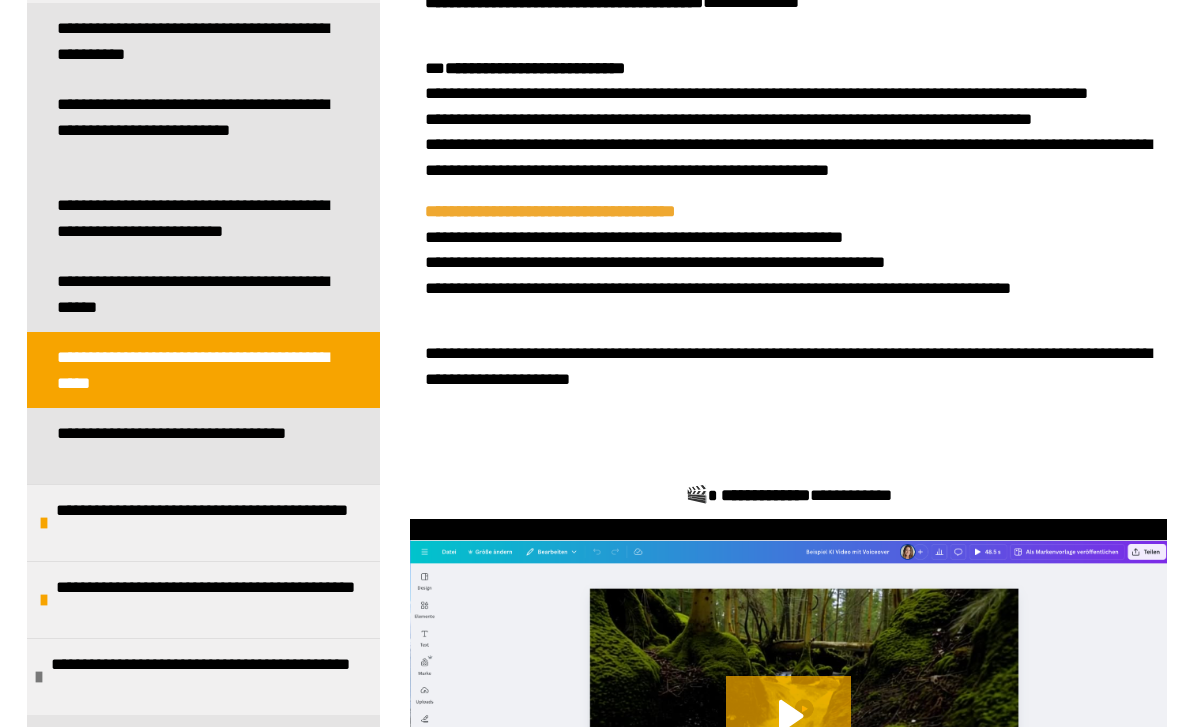 click on "**********" at bounding box center (195, 294) 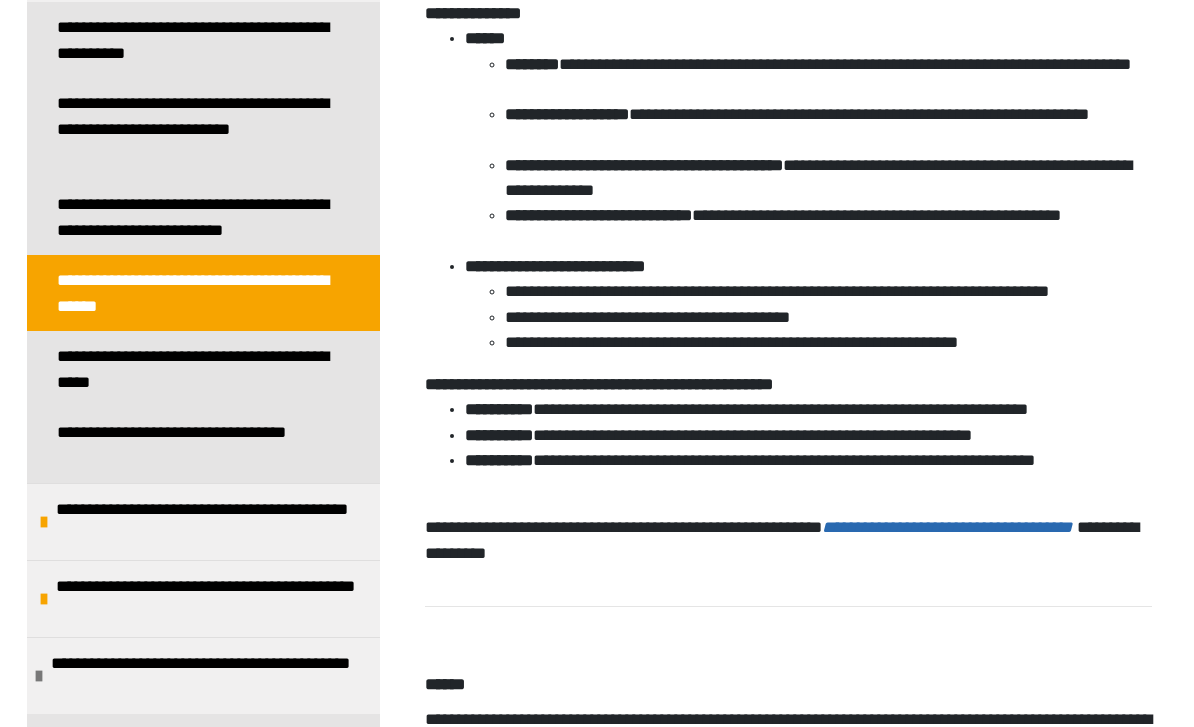 scroll, scrollTop: 2792, scrollLeft: 0, axis: vertical 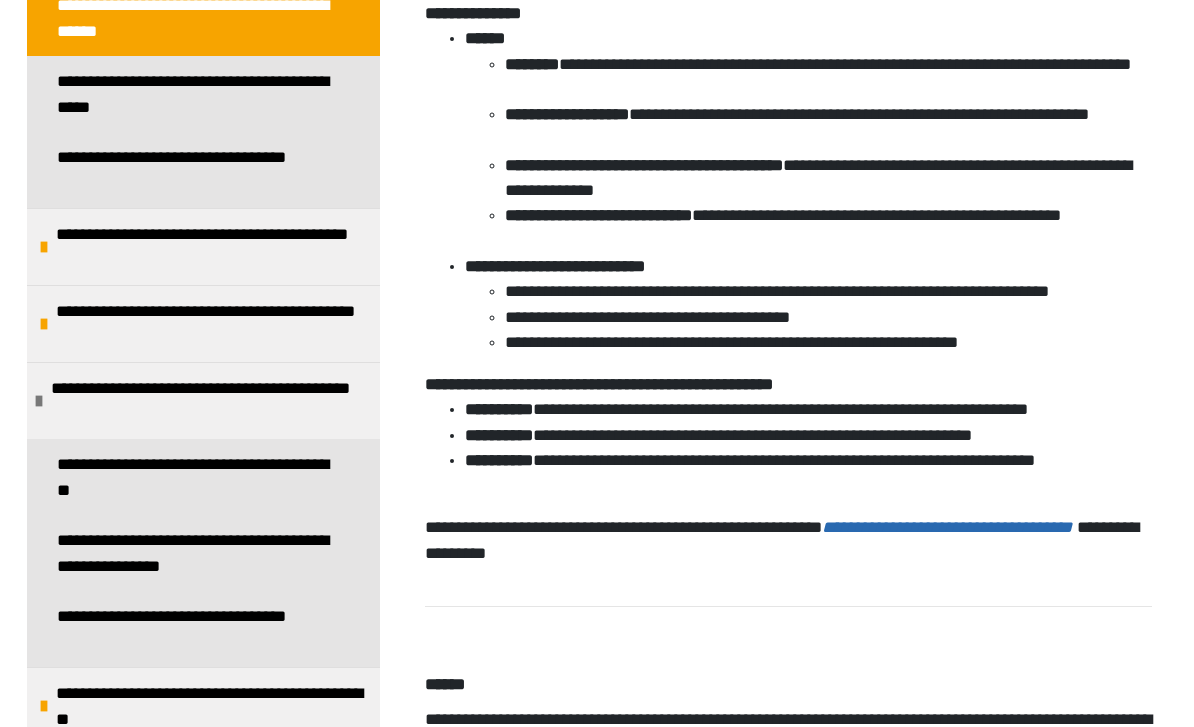 click on "**********" at bounding box center (195, 477) 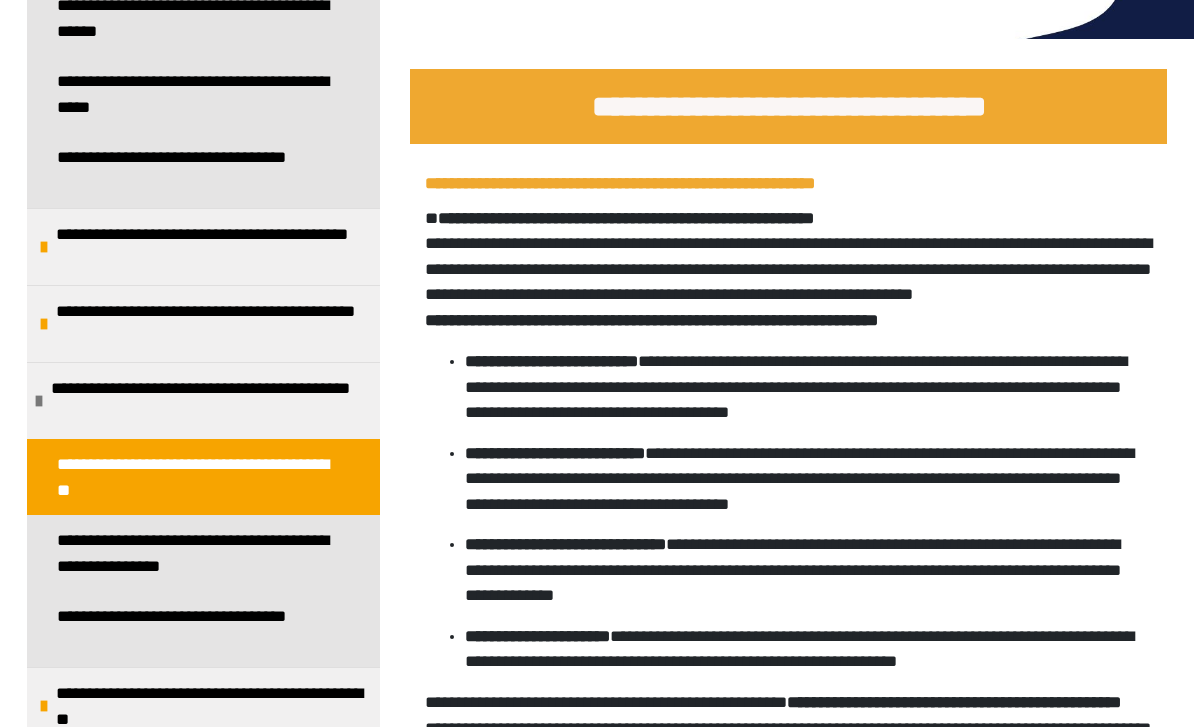 scroll, scrollTop: 105, scrollLeft: 0, axis: vertical 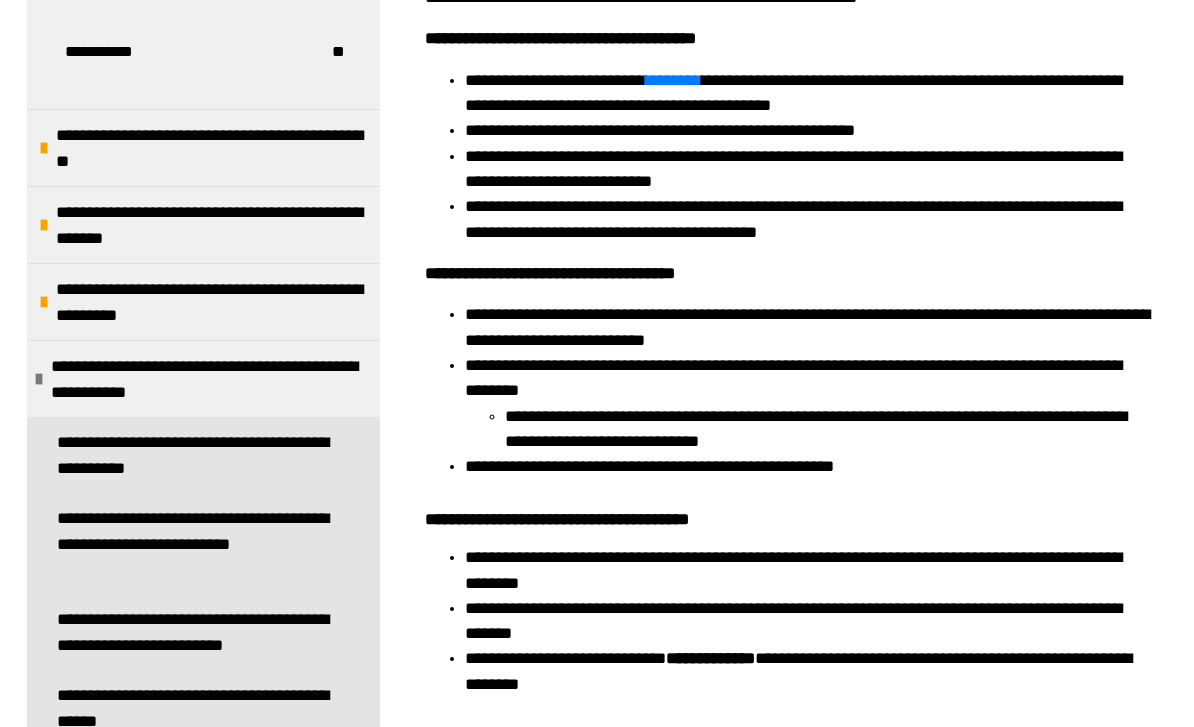 click on "********" at bounding box center (674, 80) 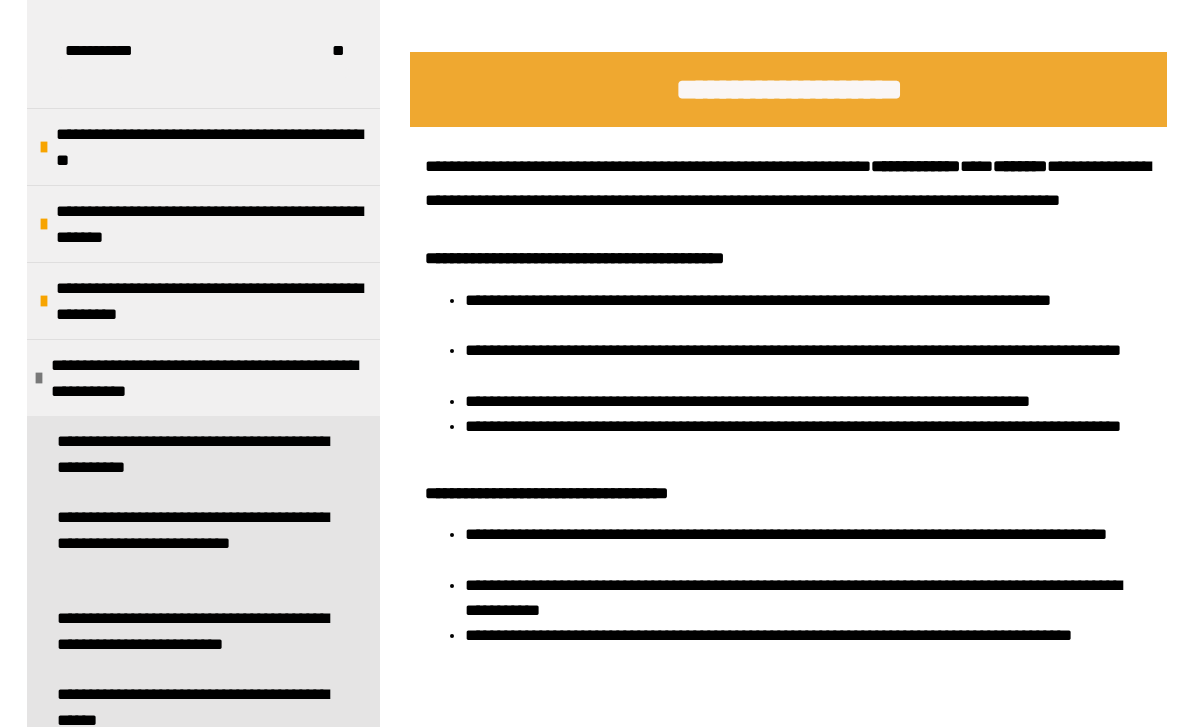 scroll, scrollTop: 6898, scrollLeft: 0, axis: vertical 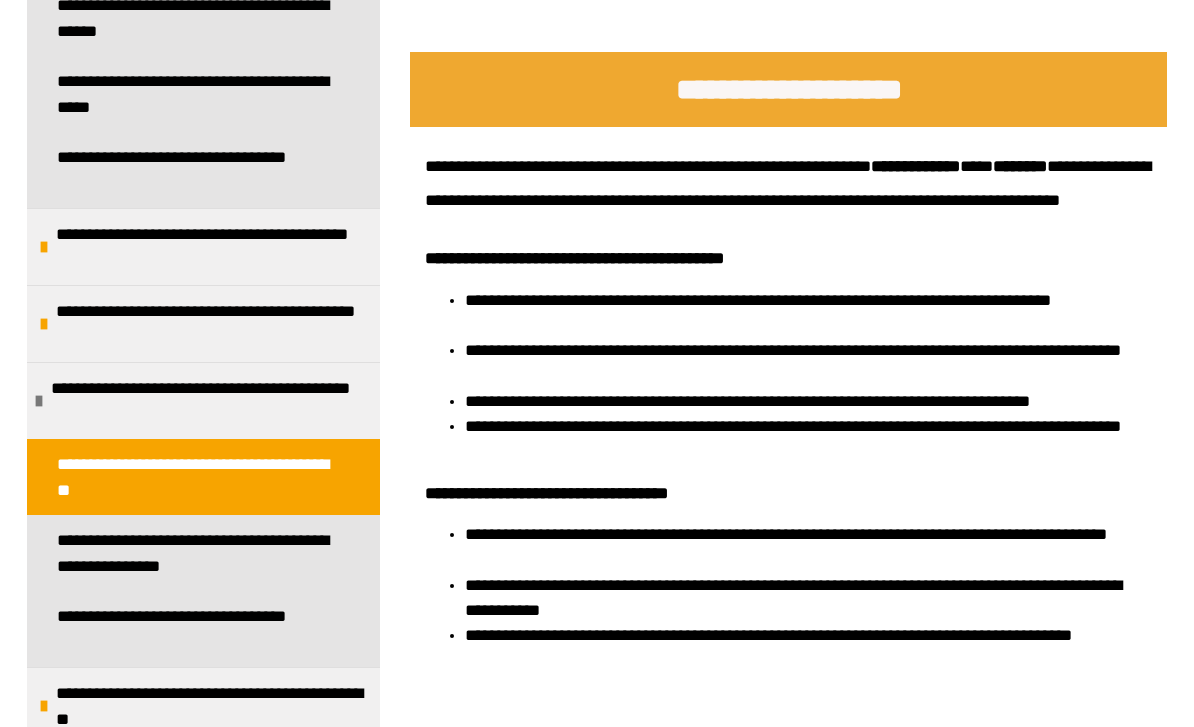 click on "**********" at bounding box center [195, 553] 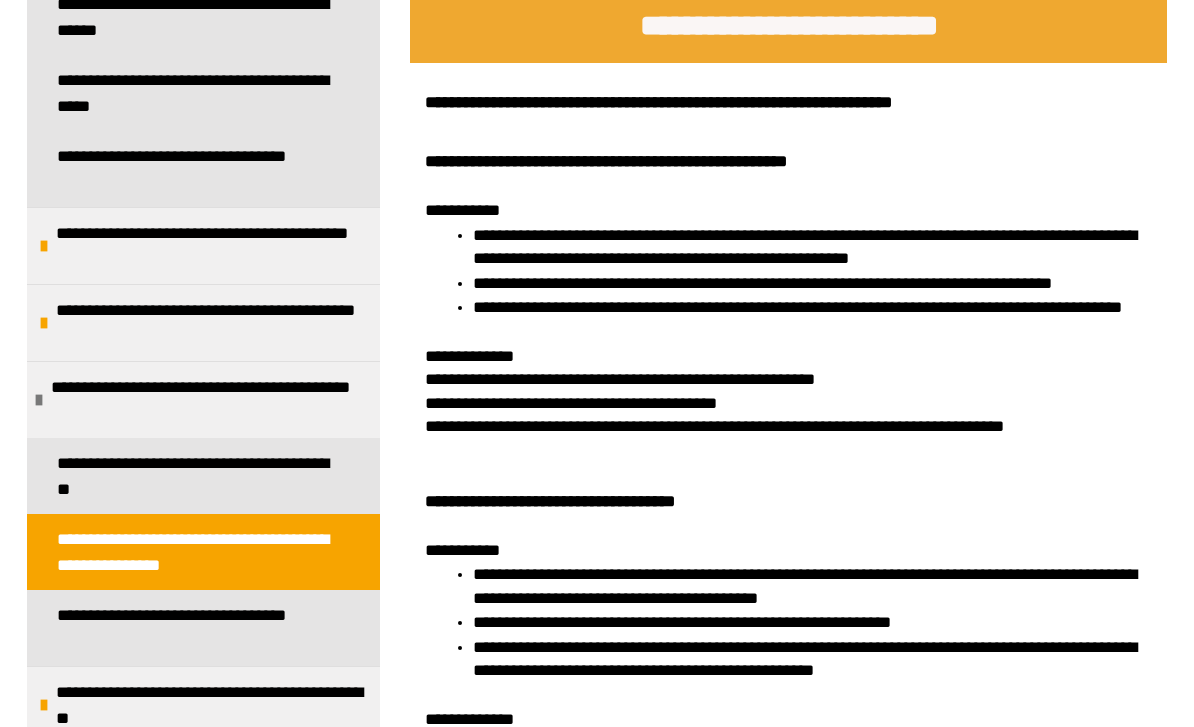 scroll, scrollTop: 2168, scrollLeft: 0, axis: vertical 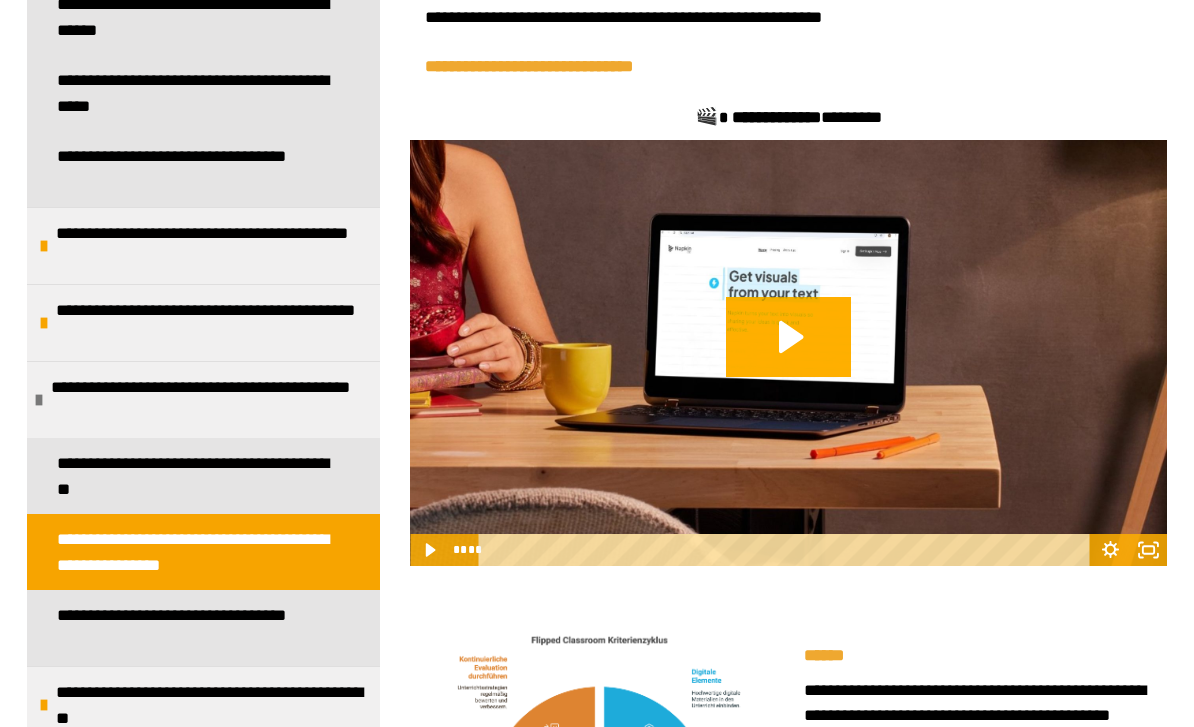 click 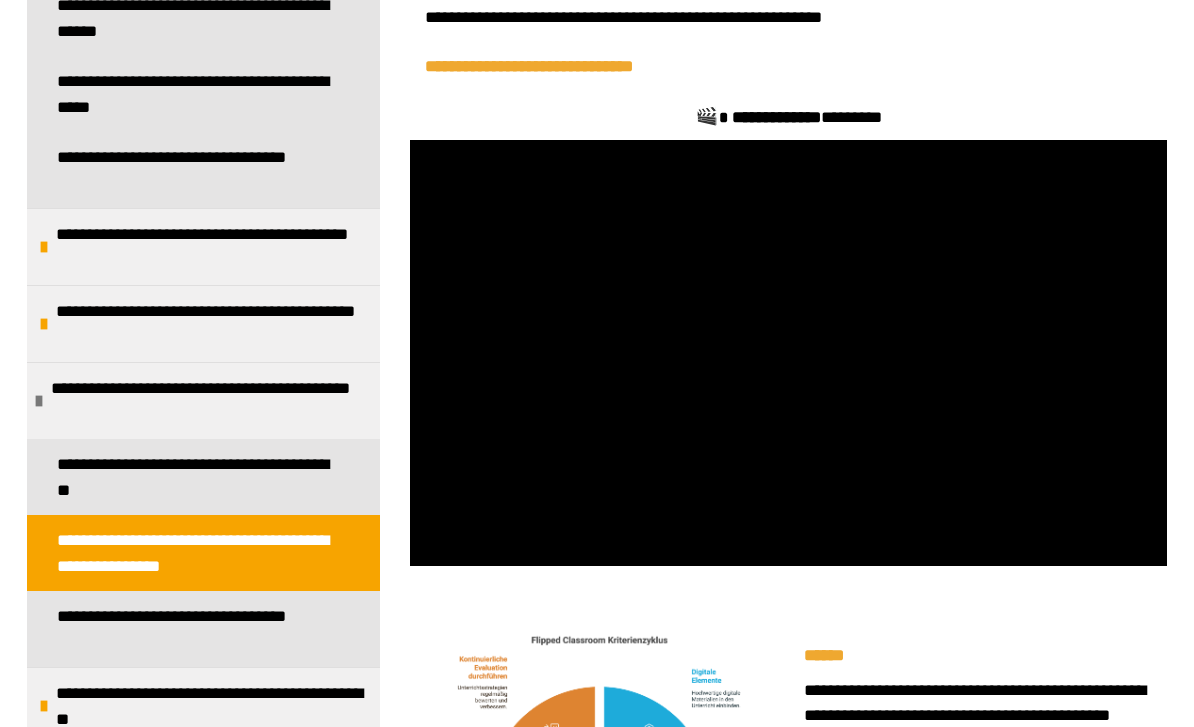 click 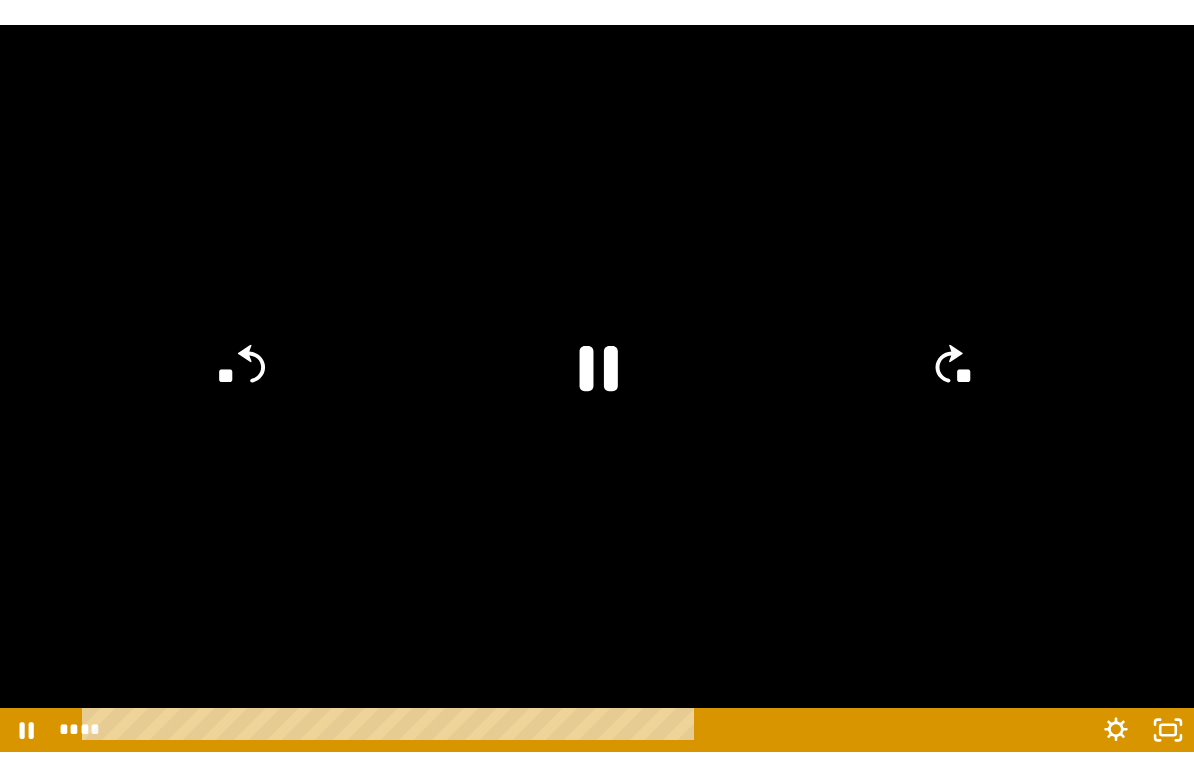 scroll, scrollTop: 24, scrollLeft: 0, axis: vertical 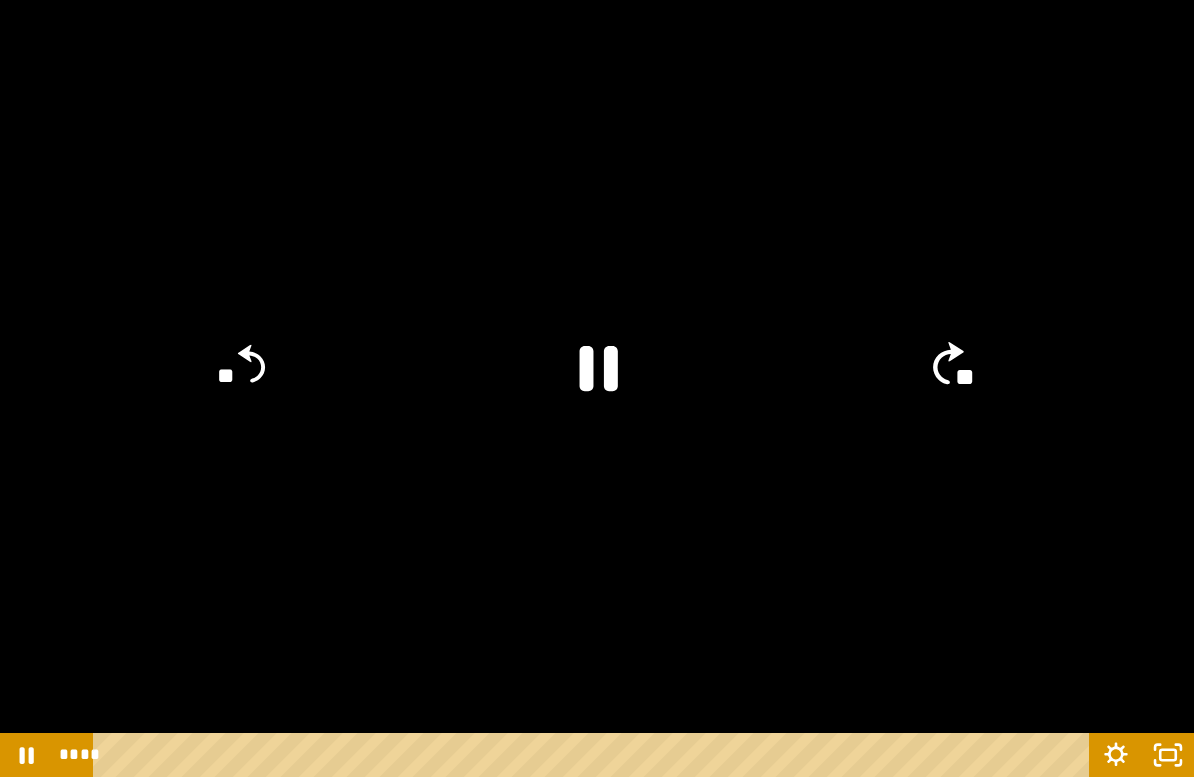 click on "**" 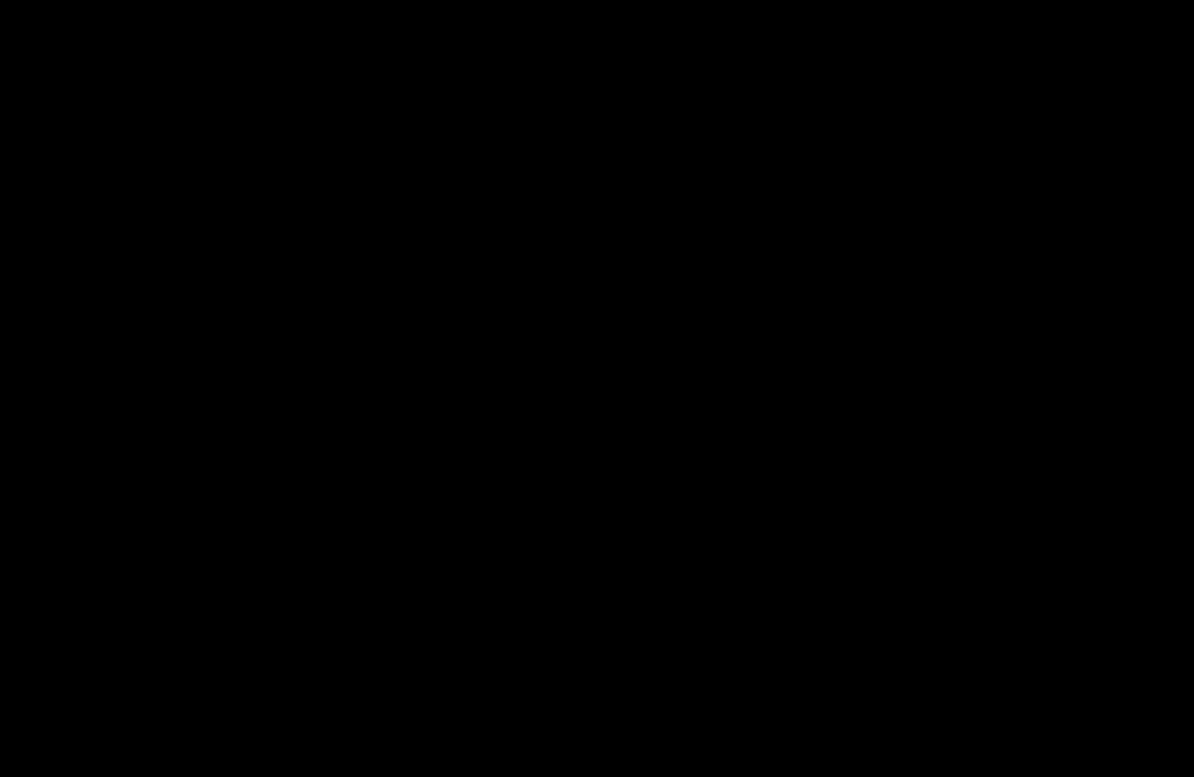 click at bounding box center [597, 388] 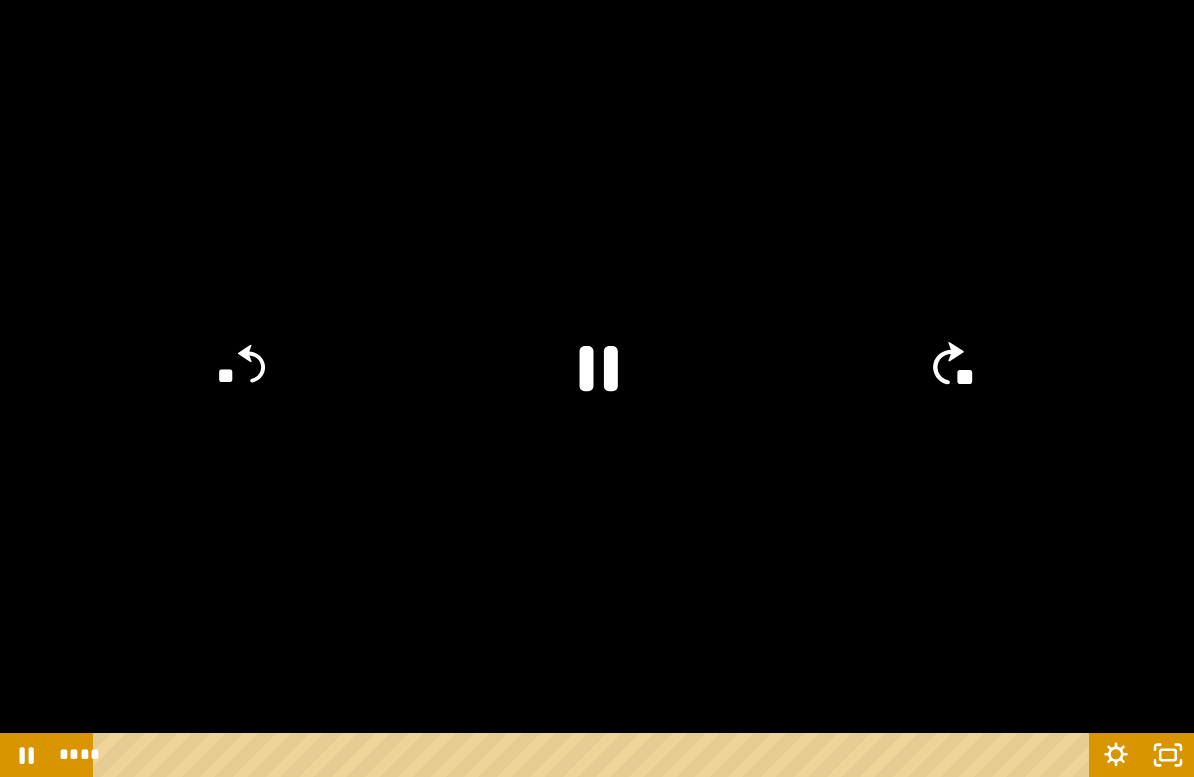 click on "**" 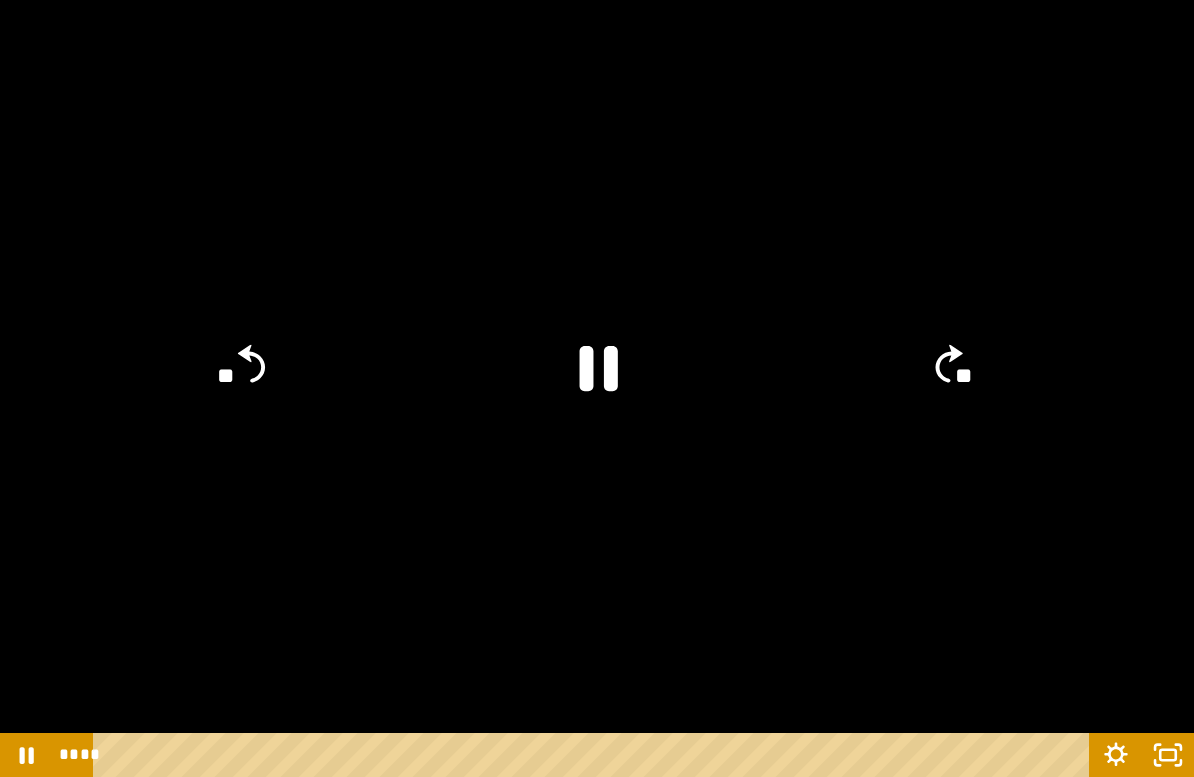 click on "**" 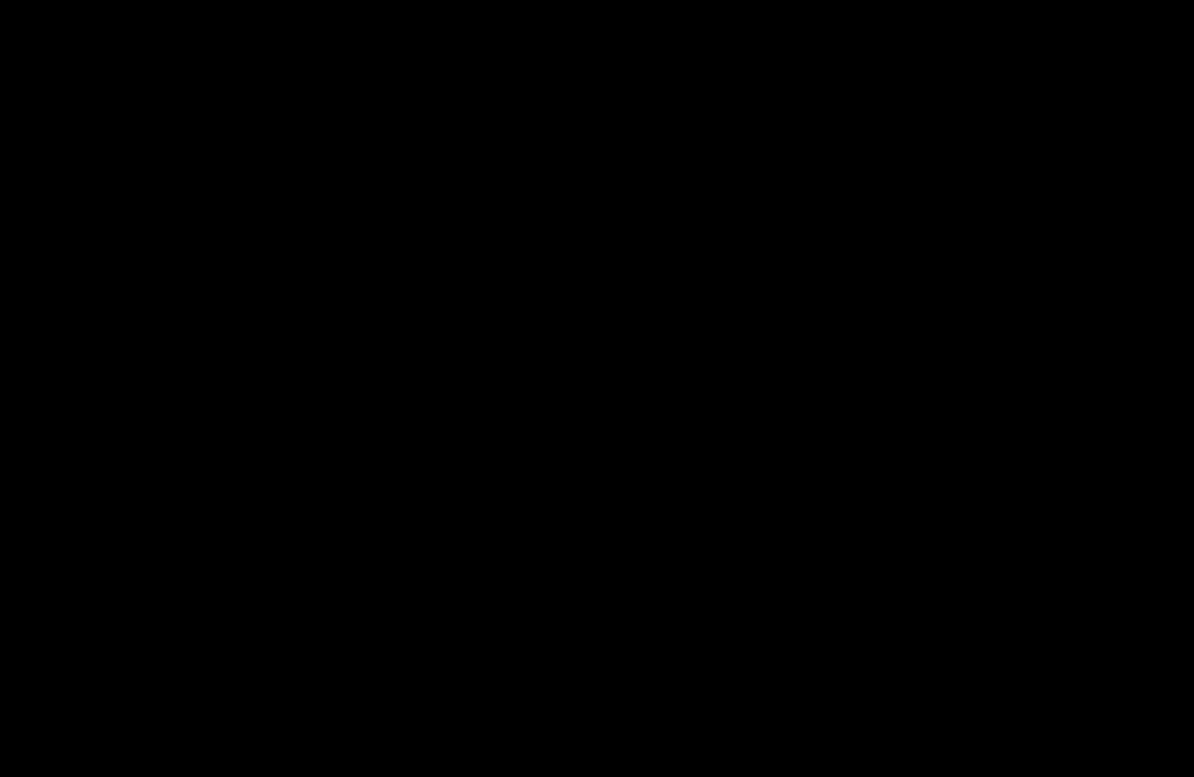 click at bounding box center (597, 388) 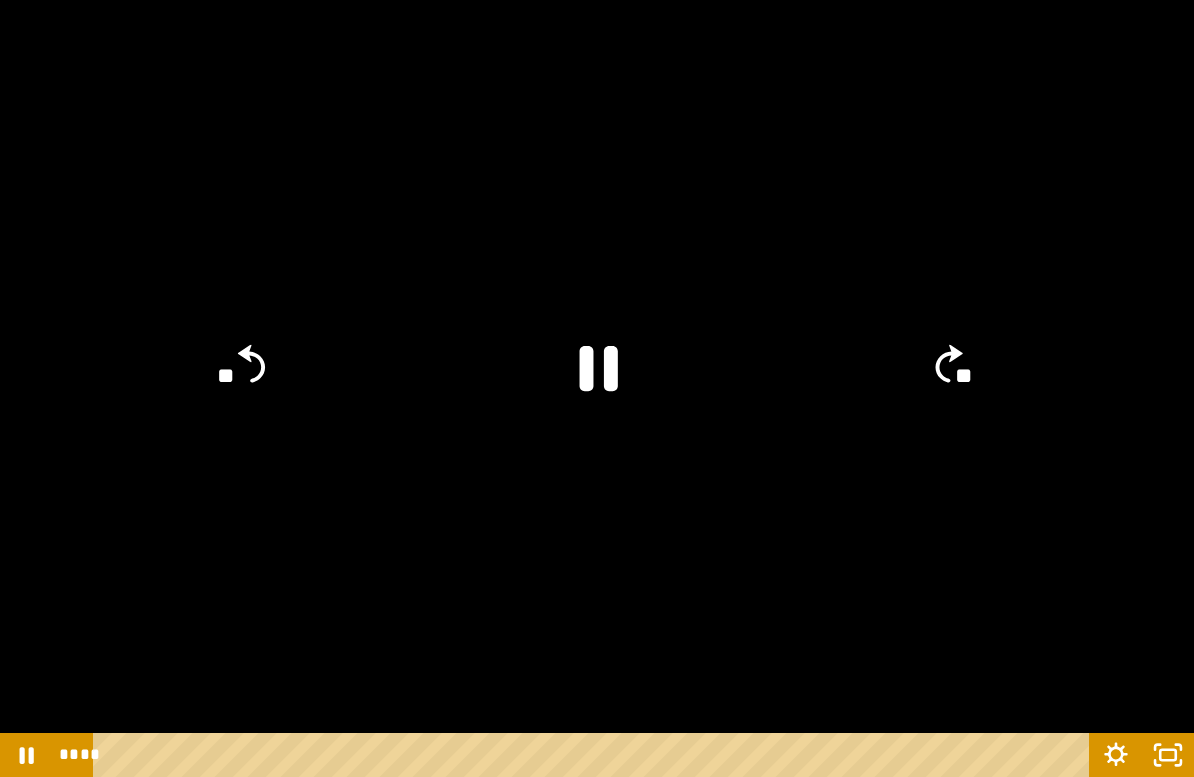 click at bounding box center [597, 388] 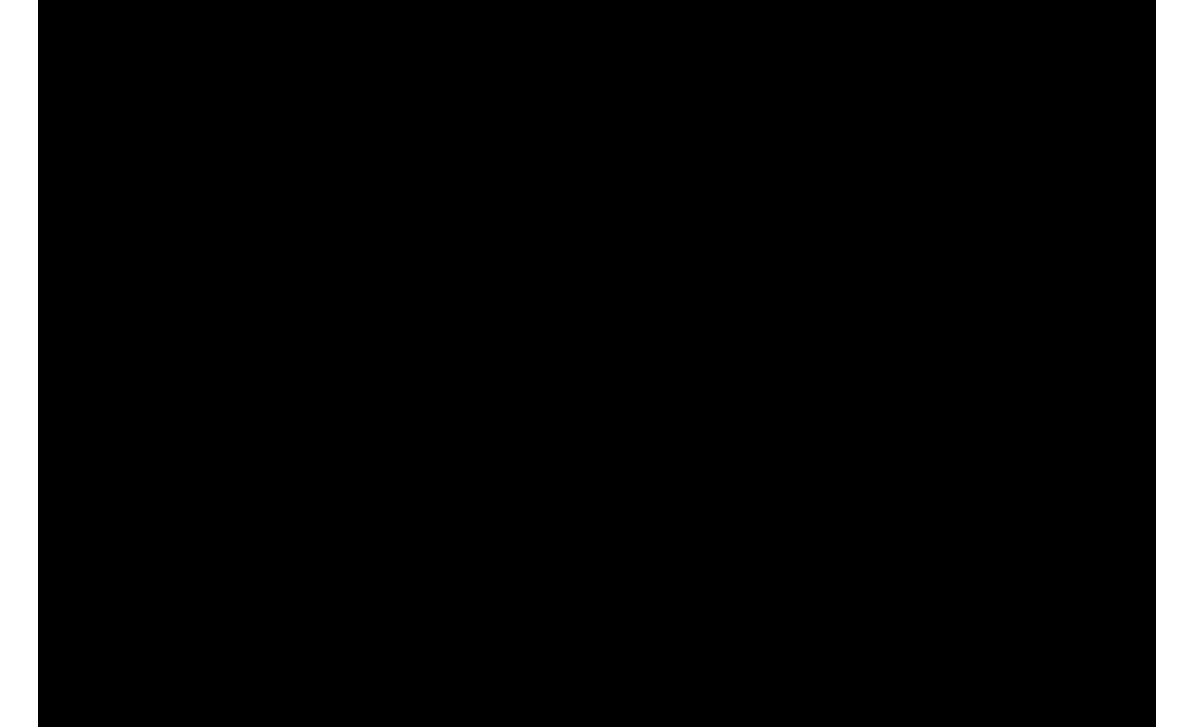 scroll, scrollTop: 1052, scrollLeft: 0, axis: vertical 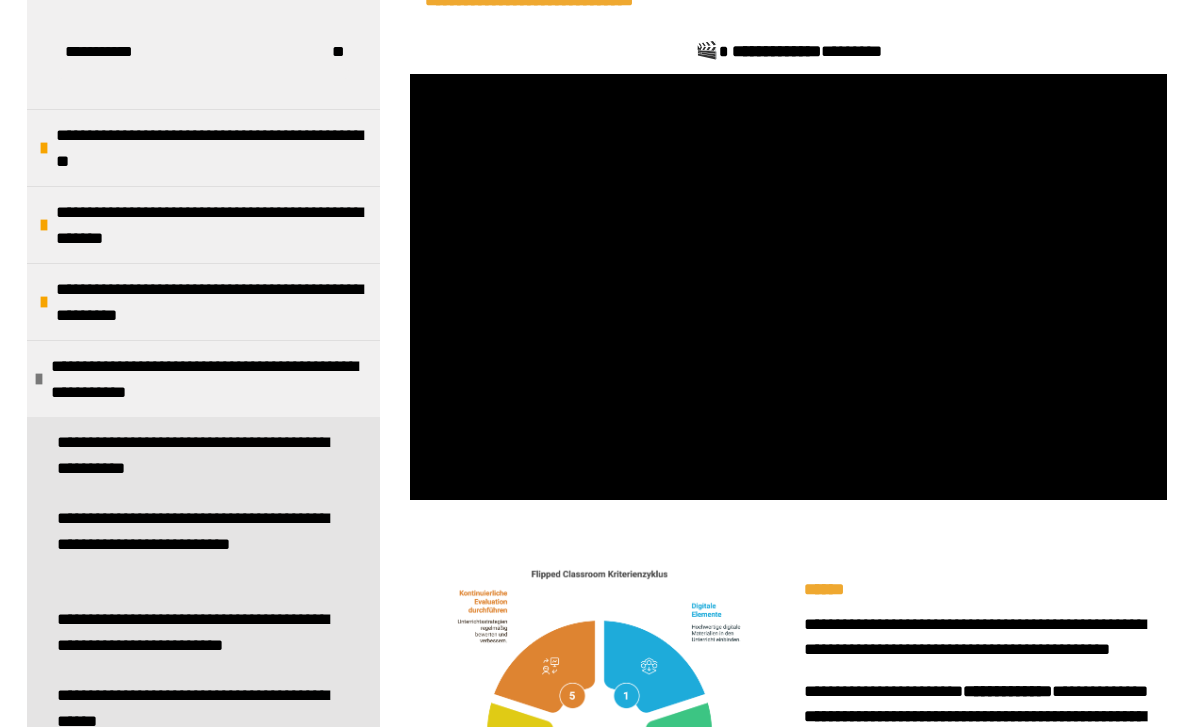 click at bounding box center (788, 287) 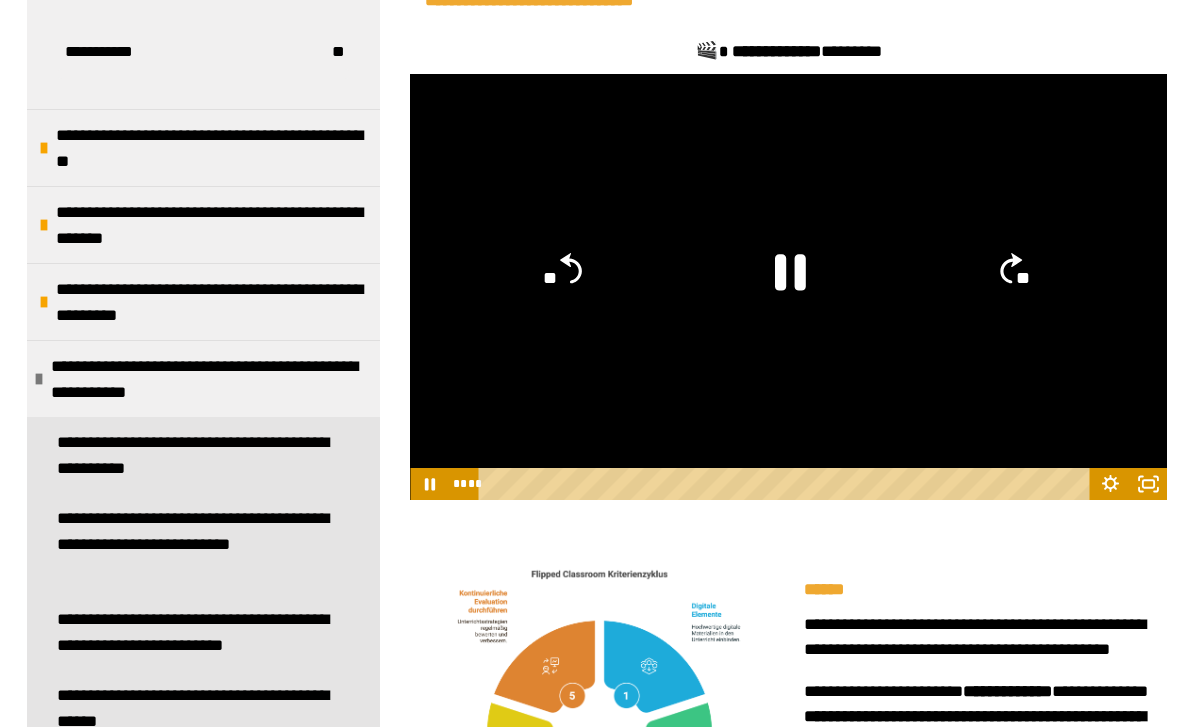 click 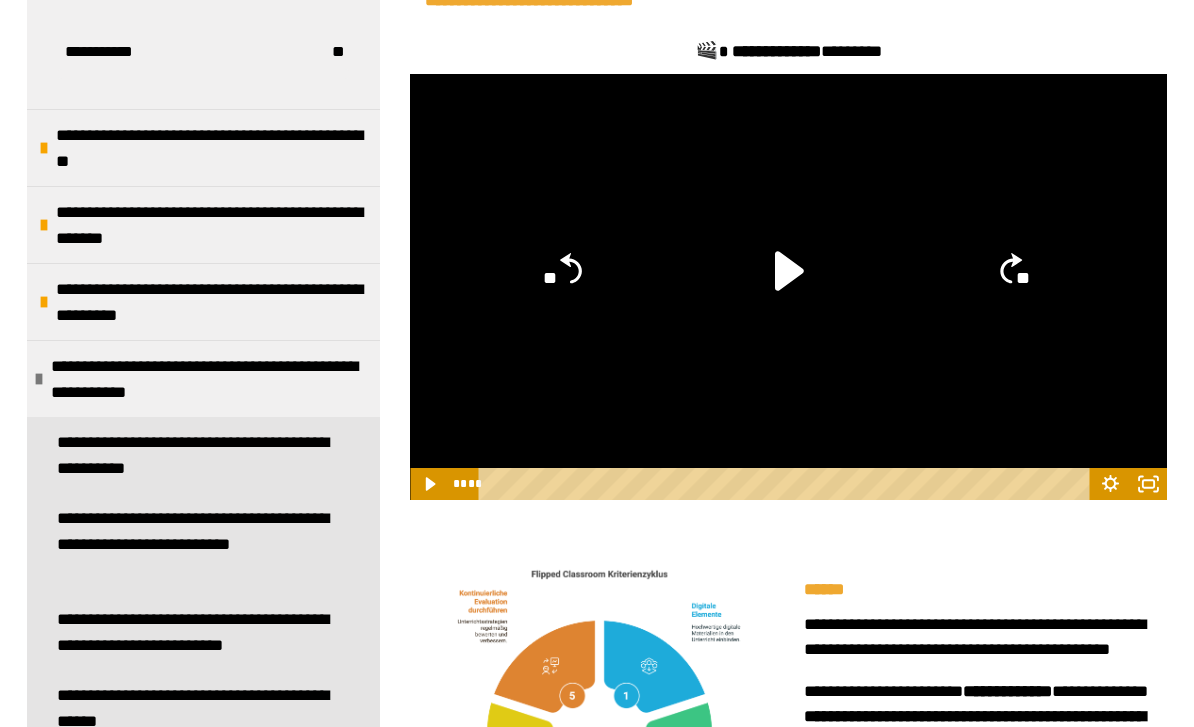 click 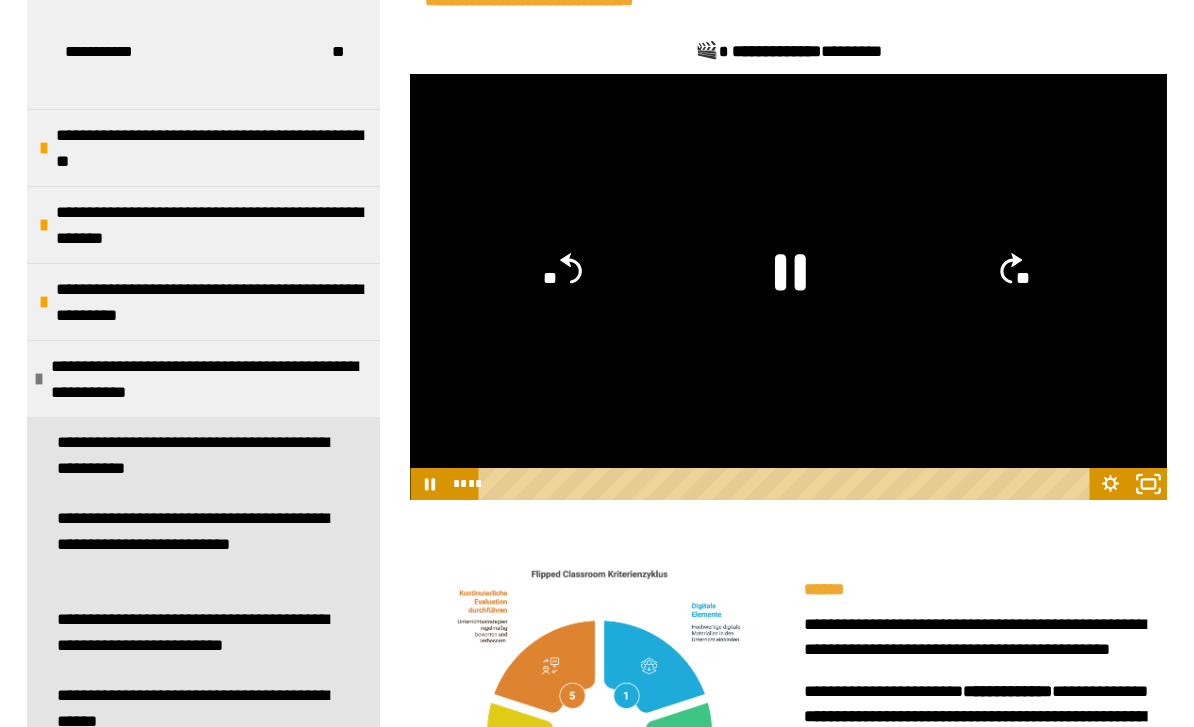 click 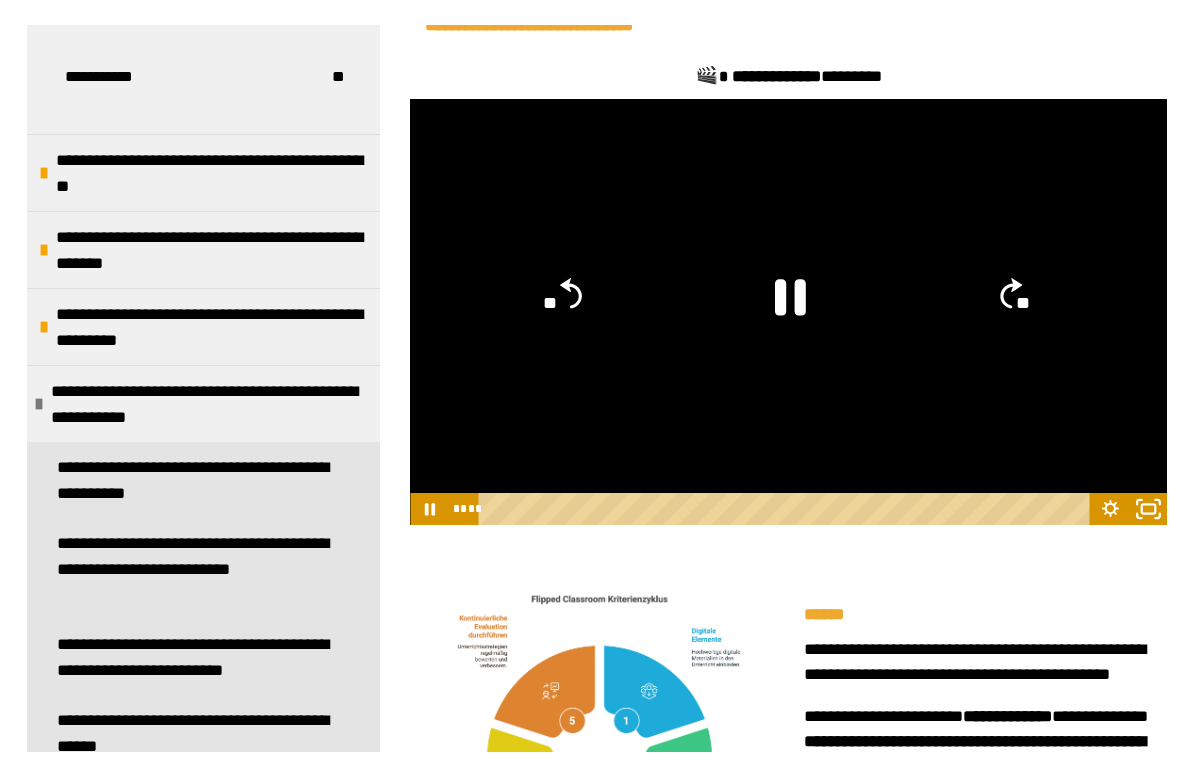 scroll, scrollTop: 24, scrollLeft: 0, axis: vertical 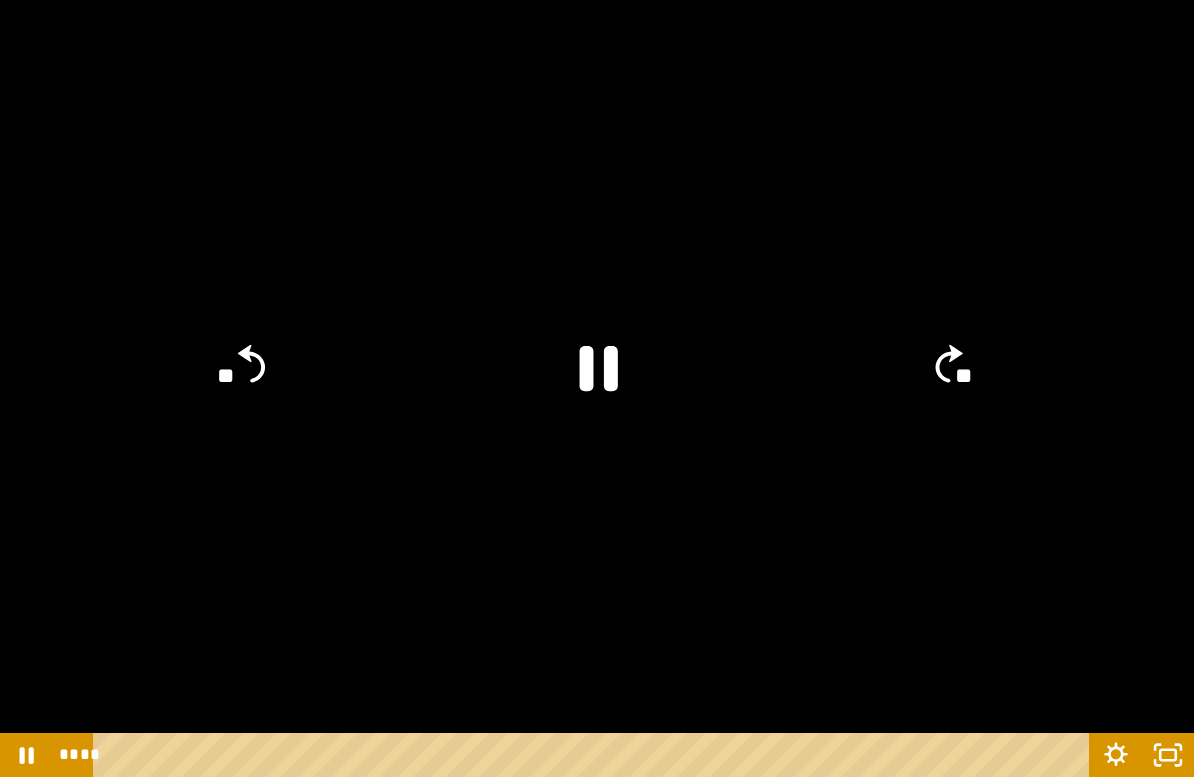click on "**" 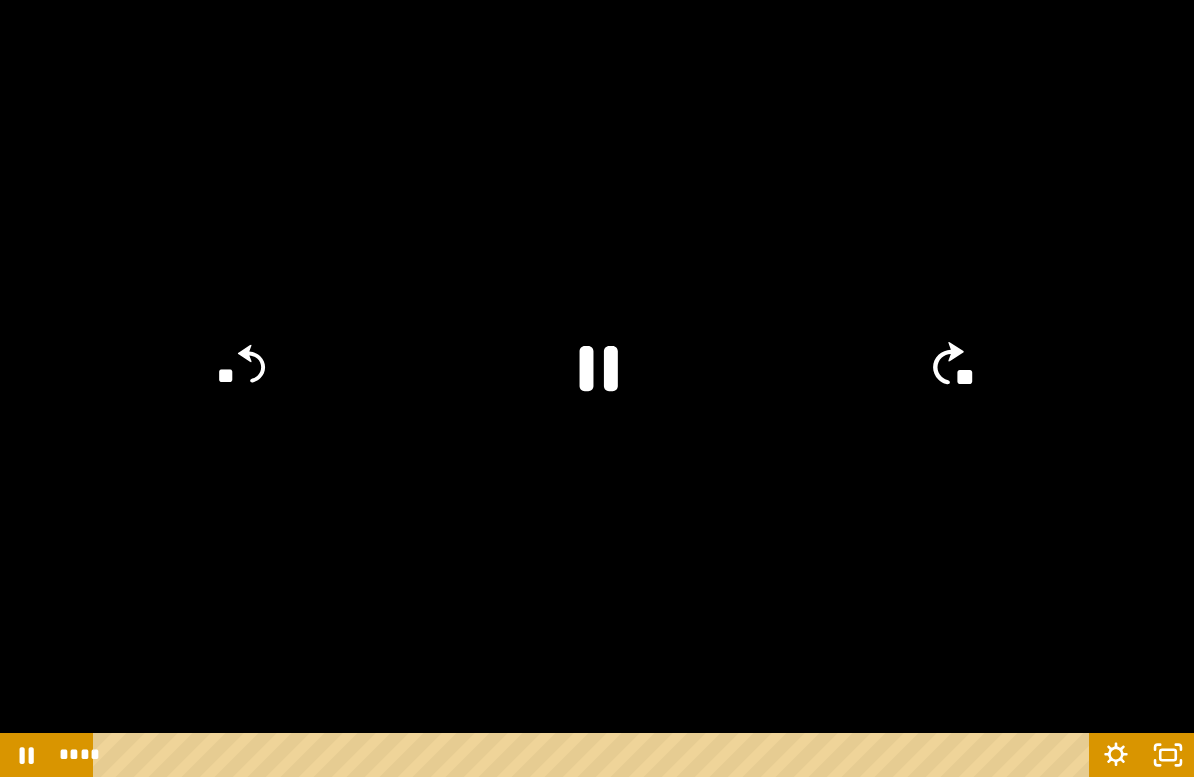 click on "**" 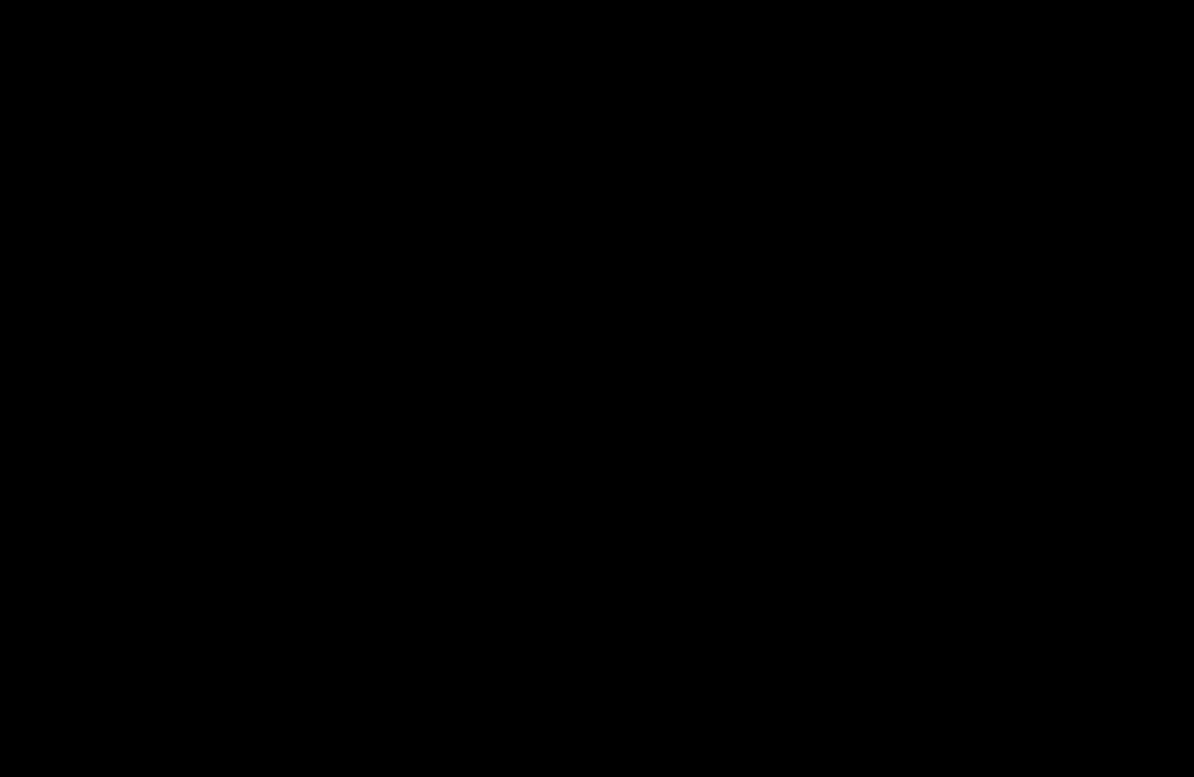 click at bounding box center (597, 388) 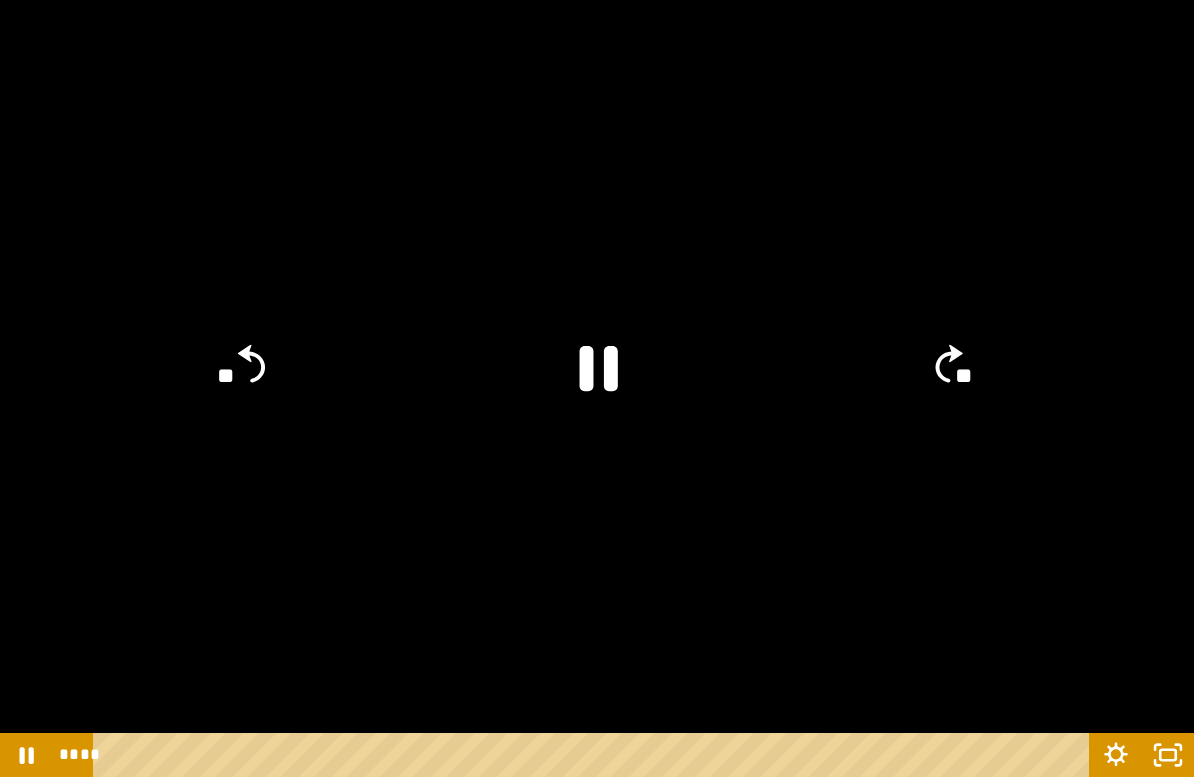click on "**" 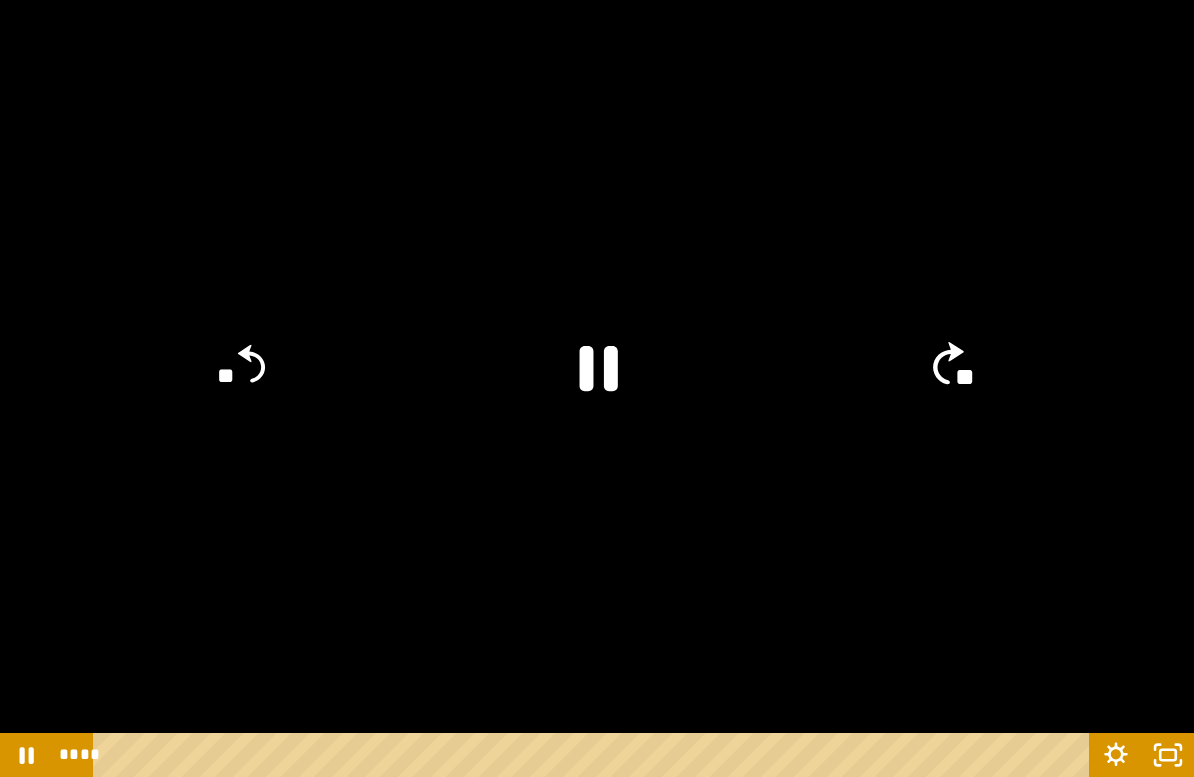 click on "**" 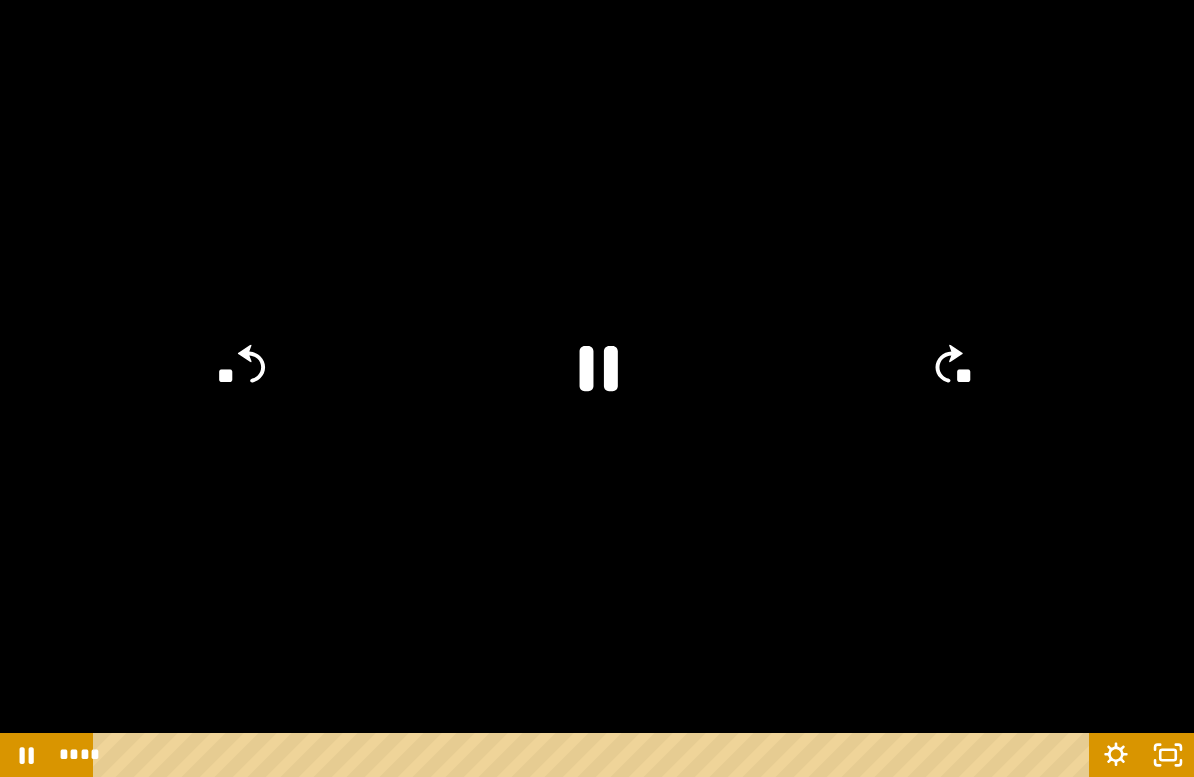 click on "**" 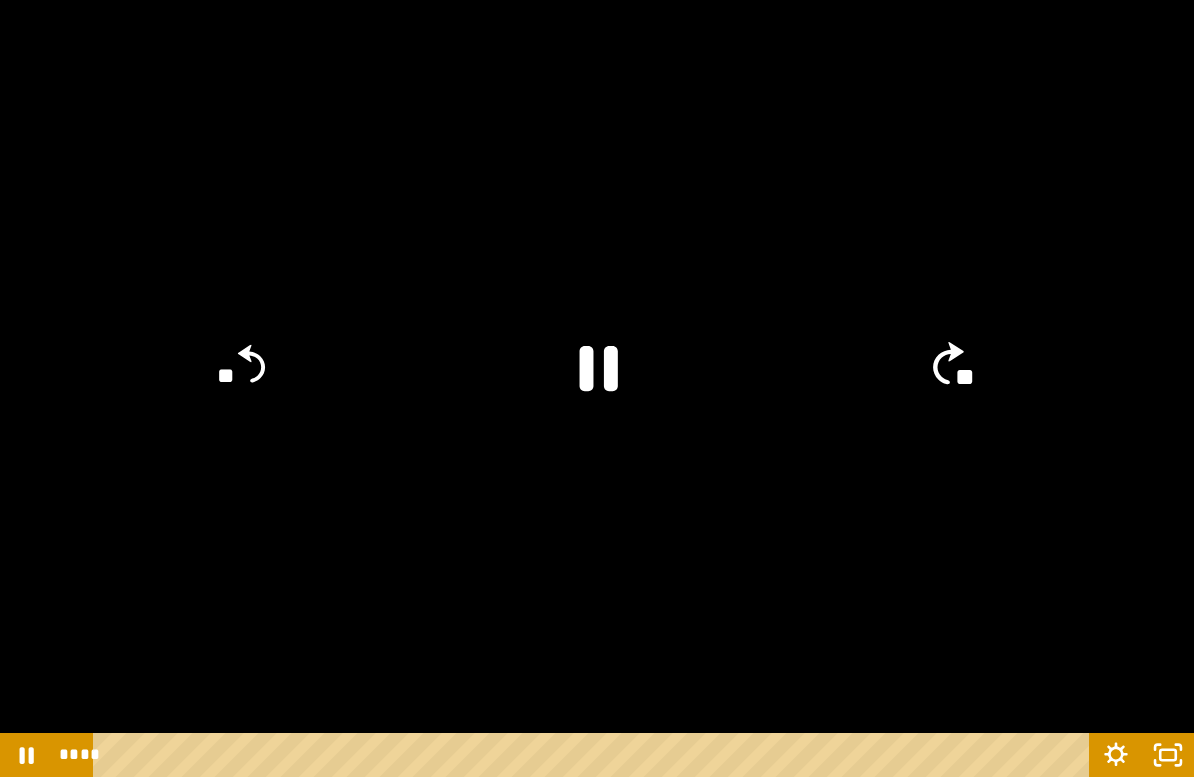 click on "**" 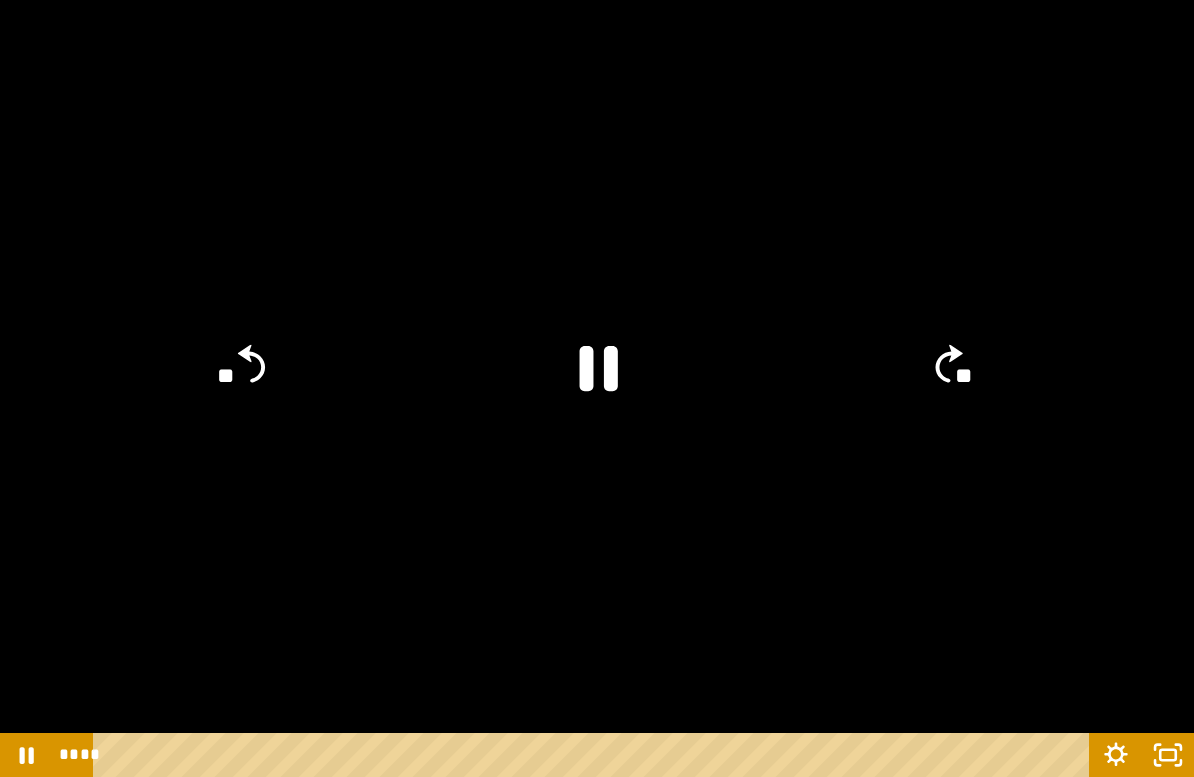 click on "**" 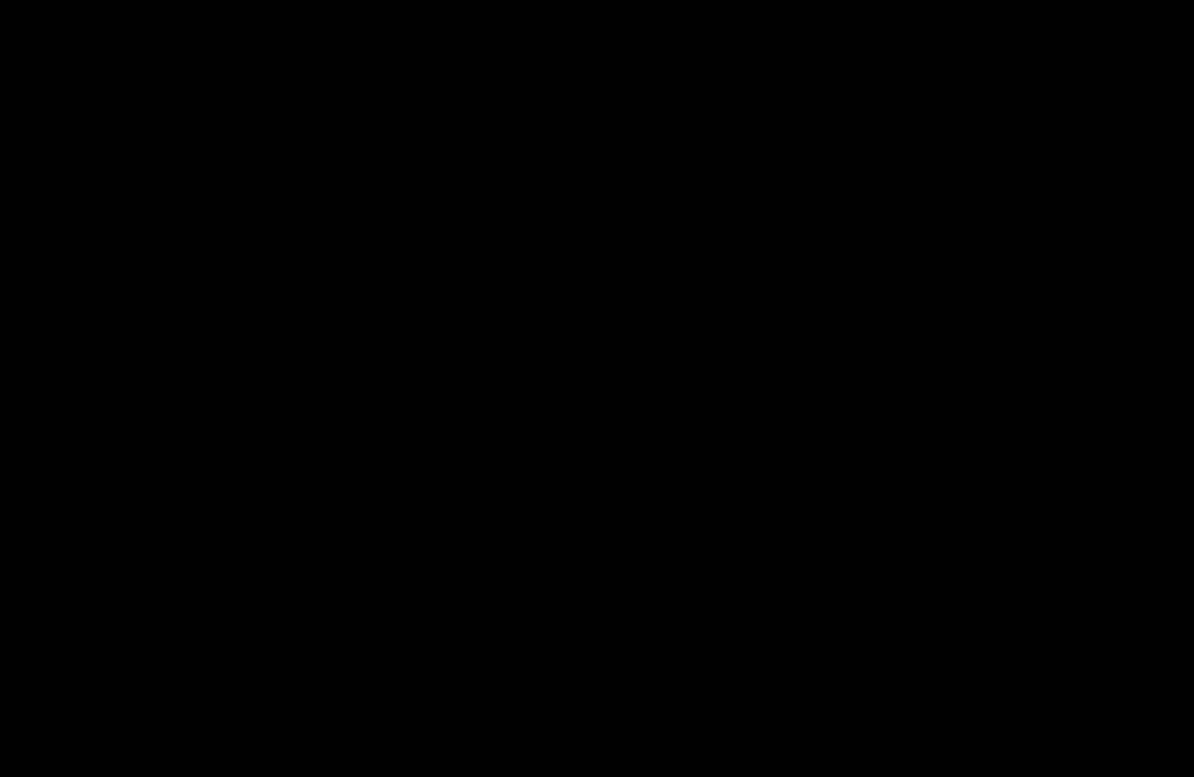 click at bounding box center [597, 388] 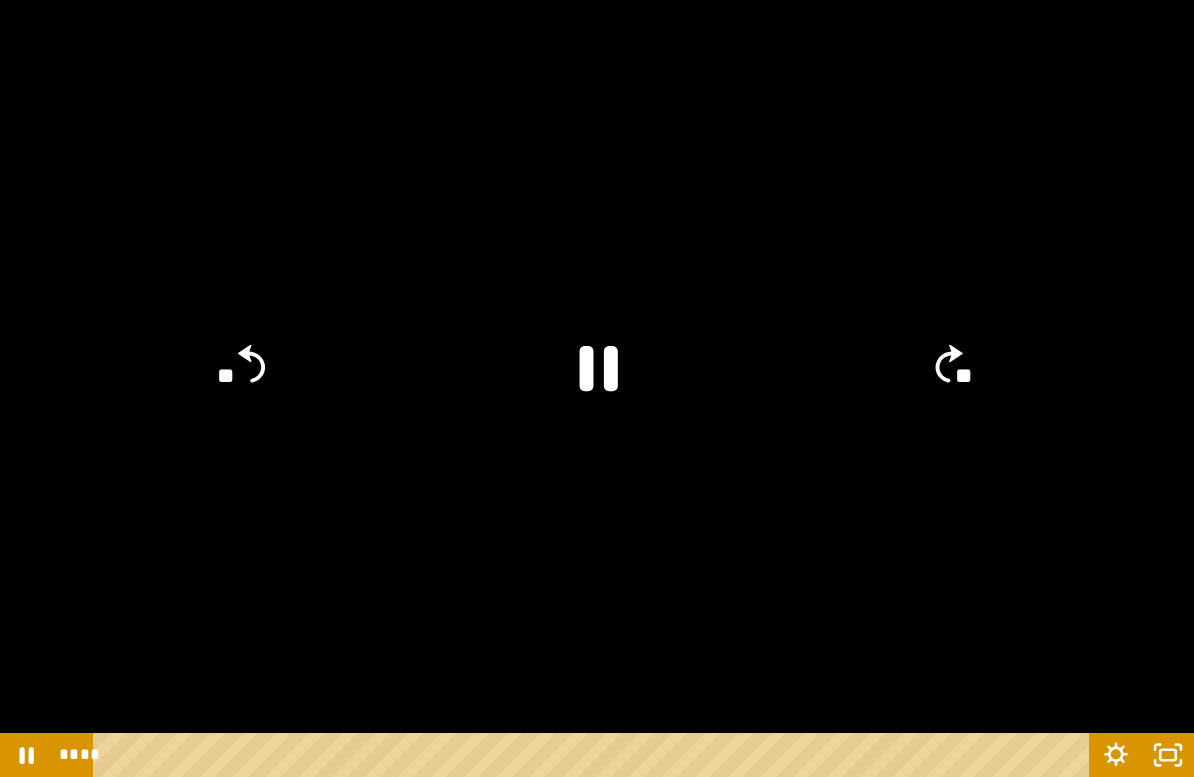click on "**" 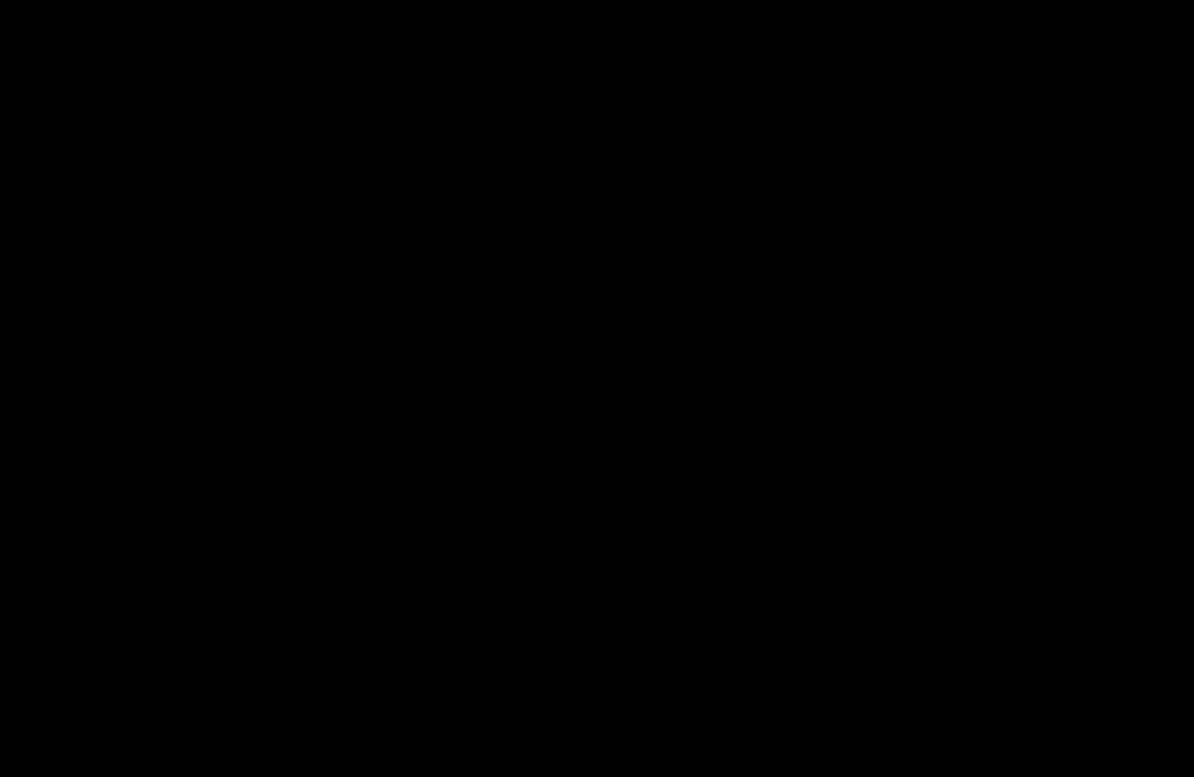 click at bounding box center [597, 388] 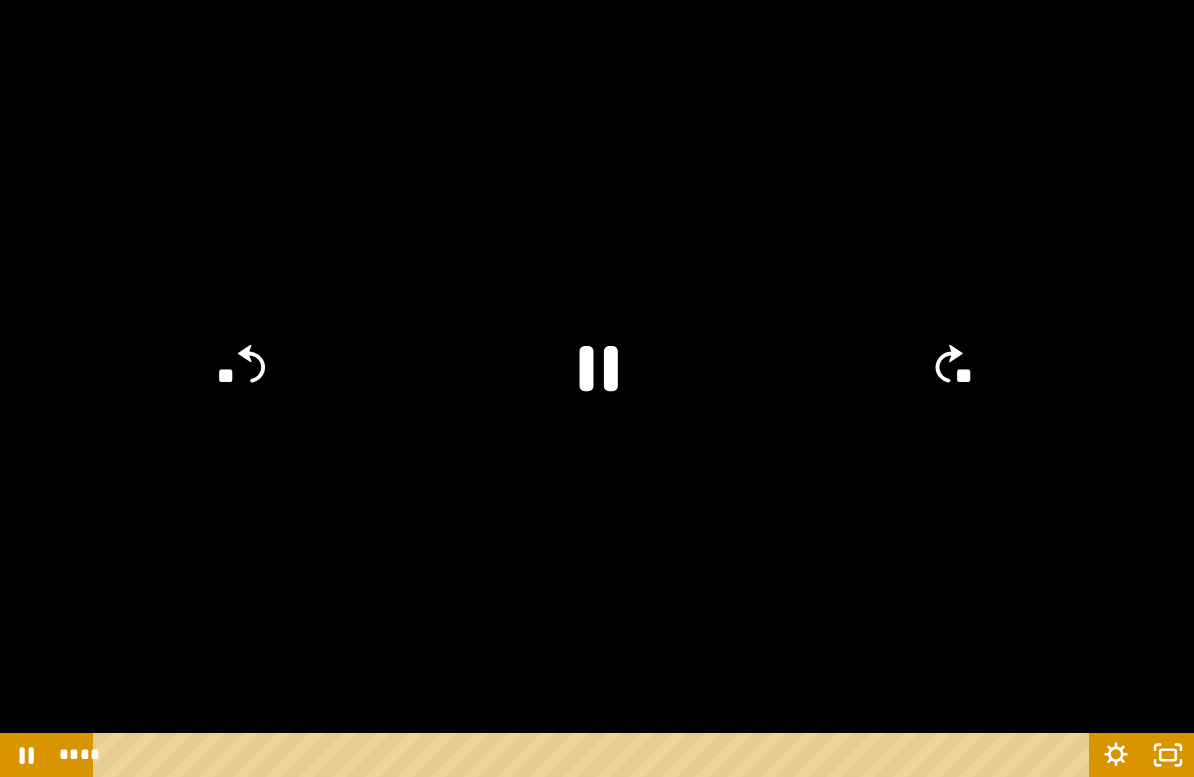 click 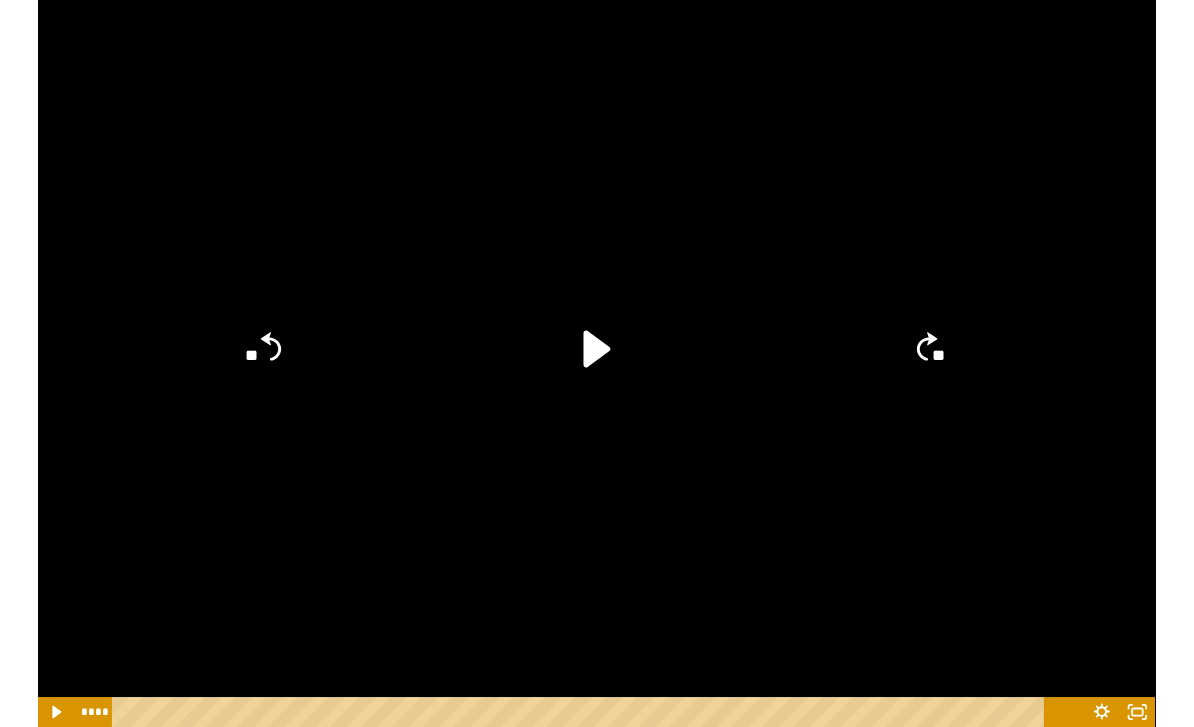 scroll, scrollTop: 1052, scrollLeft: 0, axis: vertical 